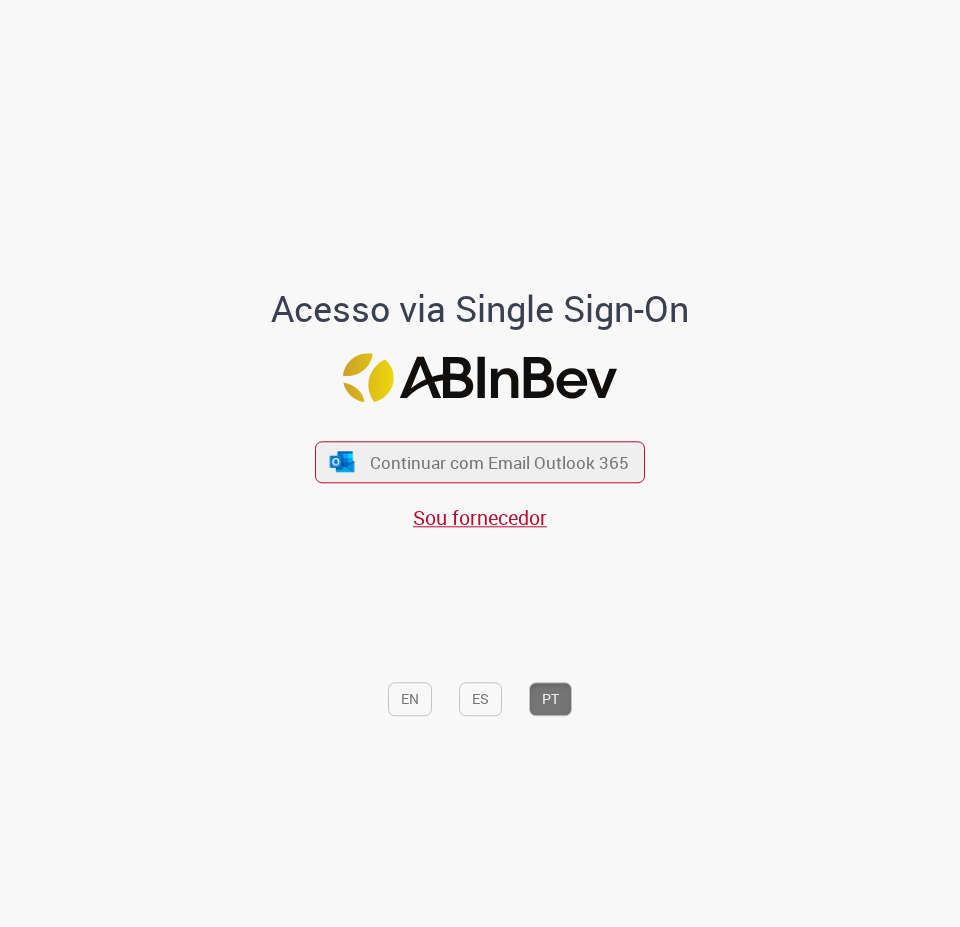 scroll, scrollTop: 0, scrollLeft: 0, axis: both 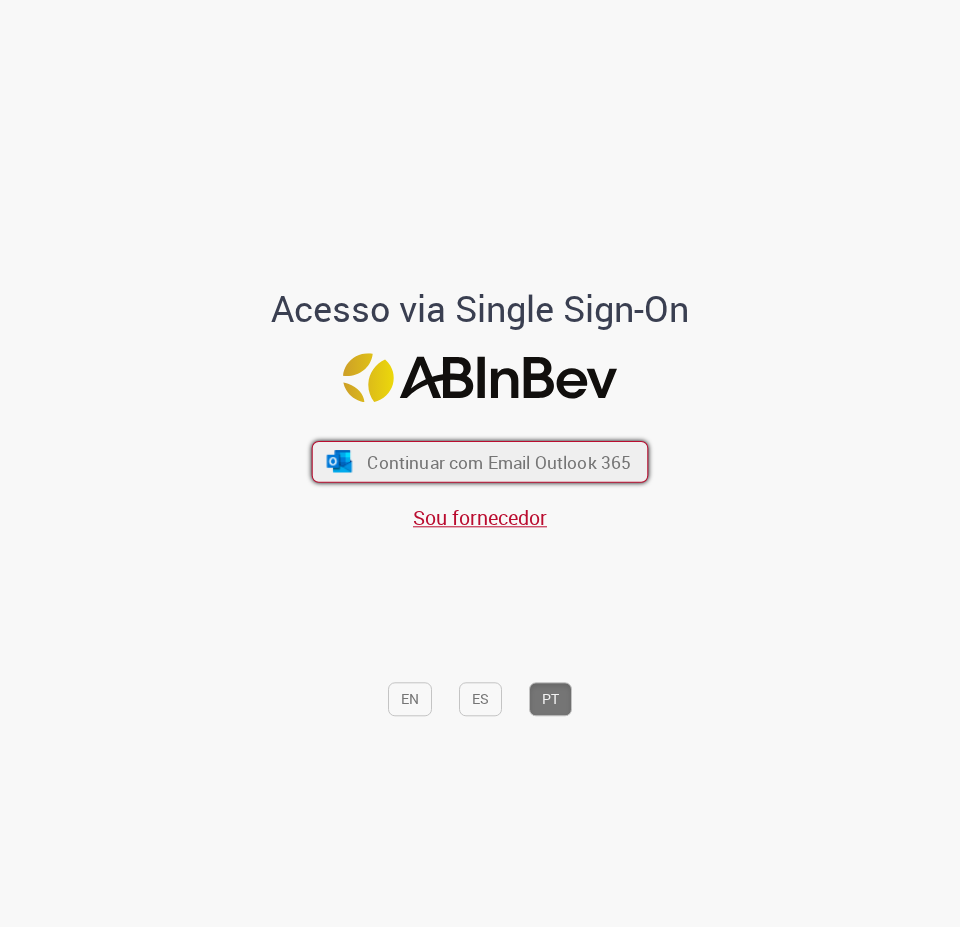 click on "Continuar com Email Outlook 365" at bounding box center (499, 462) 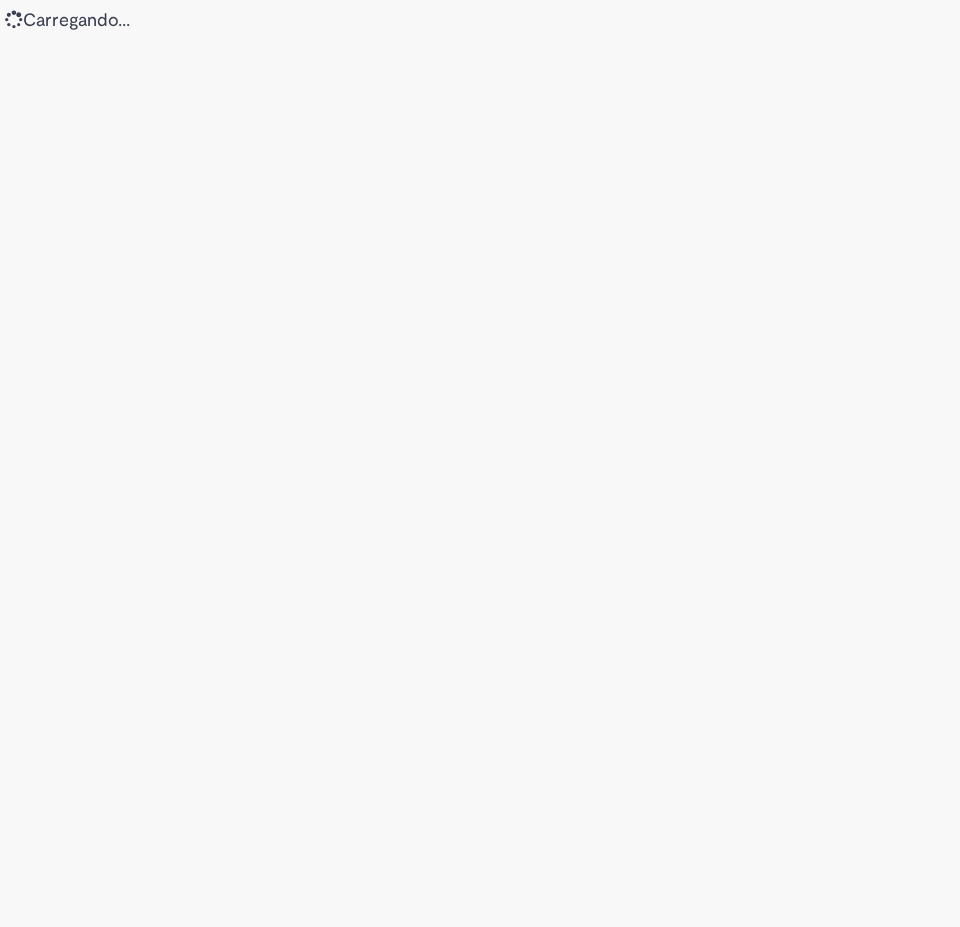 scroll, scrollTop: 0, scrollLeft: 0, axis: both 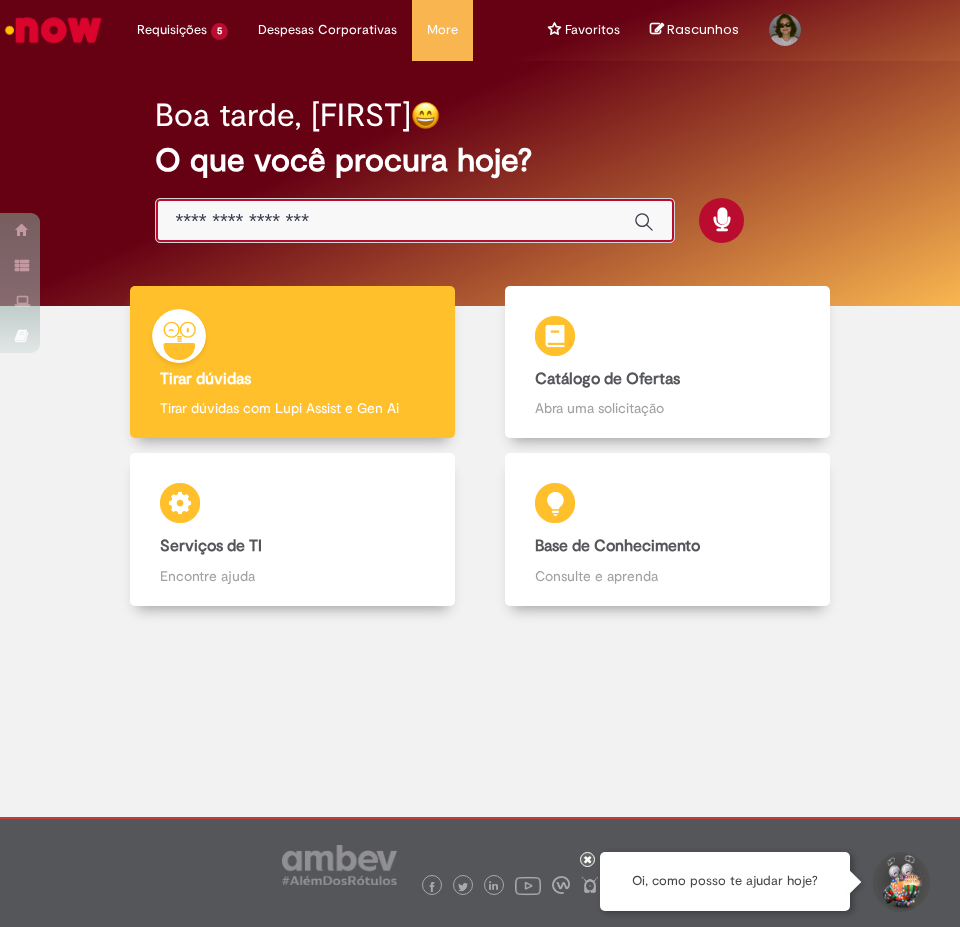 click at bounding box center [395, 221] 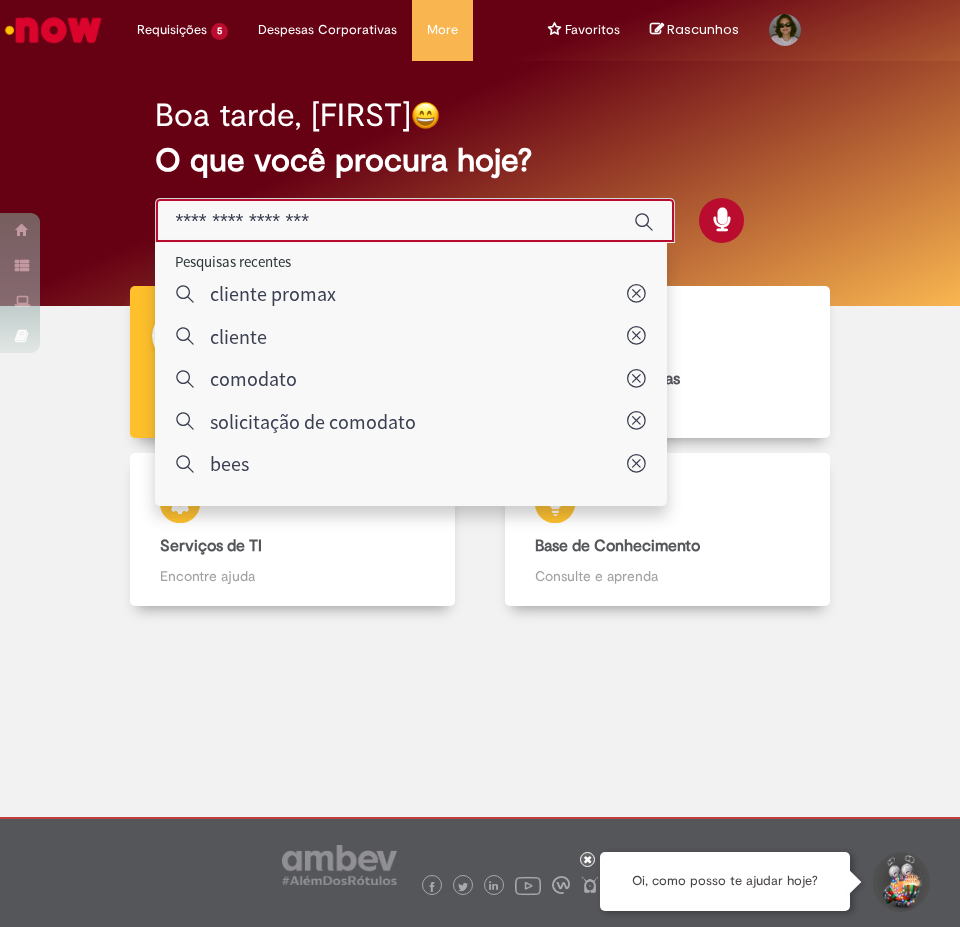 type on "**********" 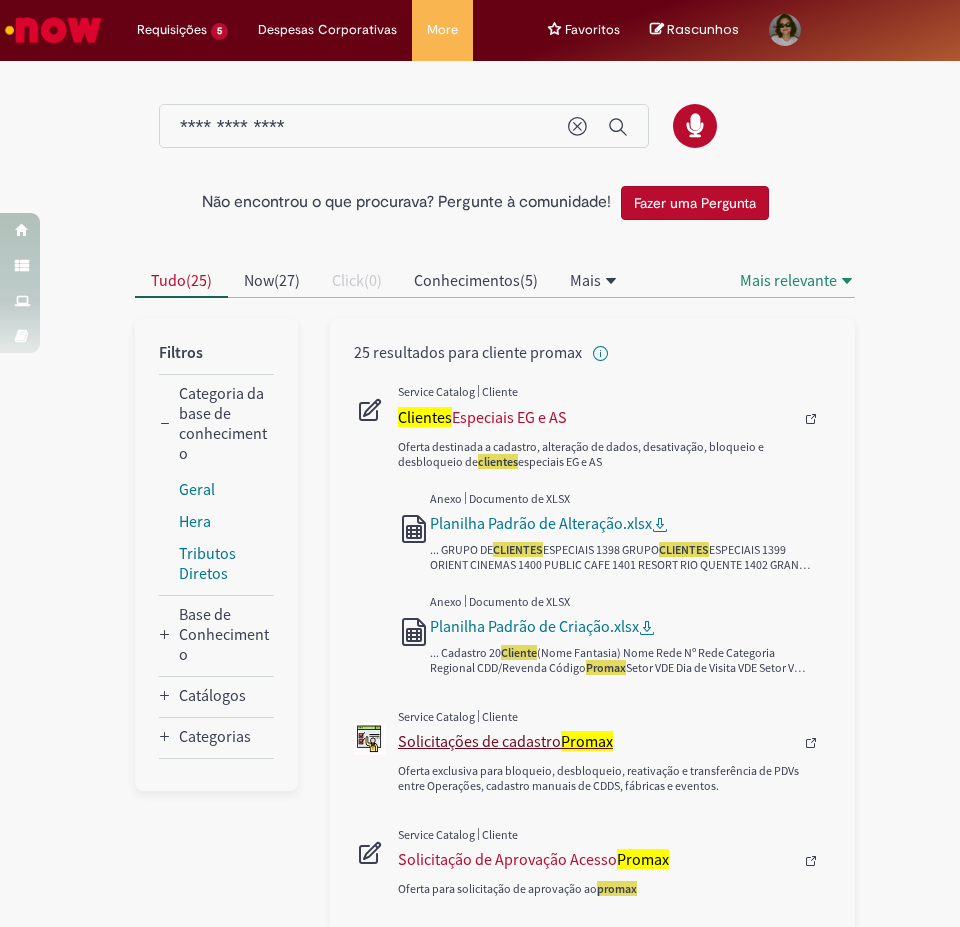 click on "Solicitações de cadastro  Promax" at bounding box center [603, 741] 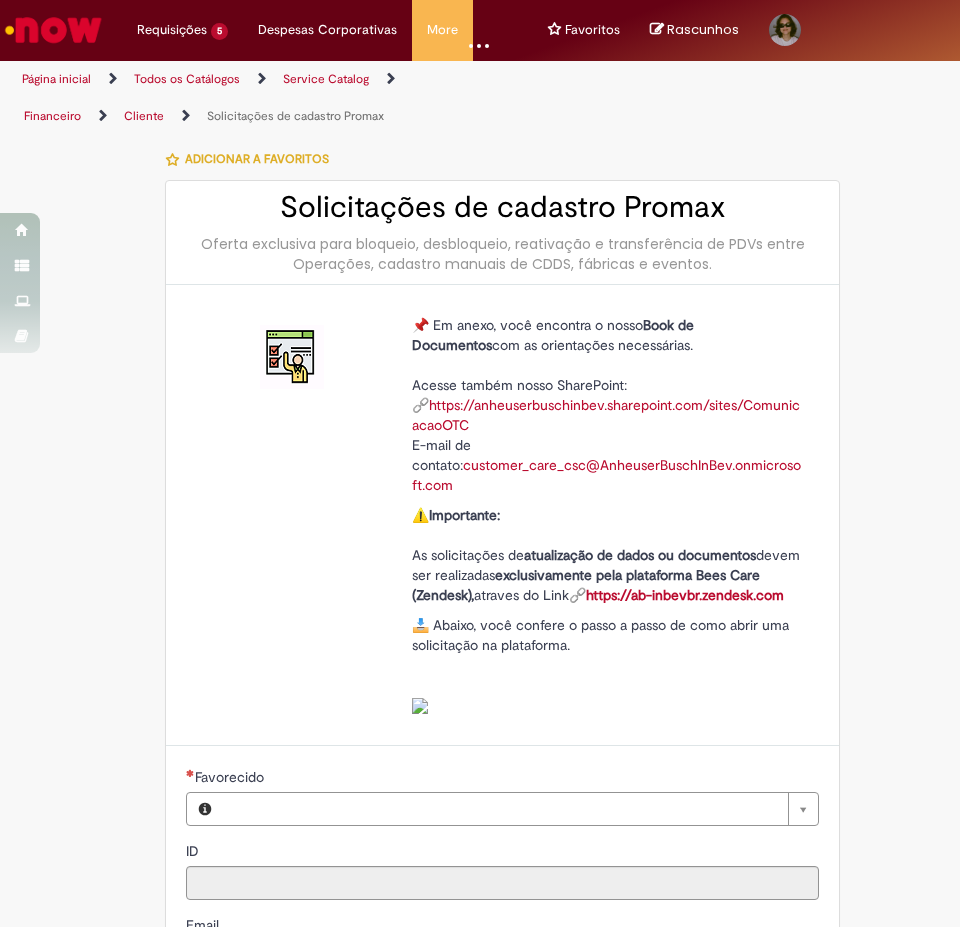 type on "********" 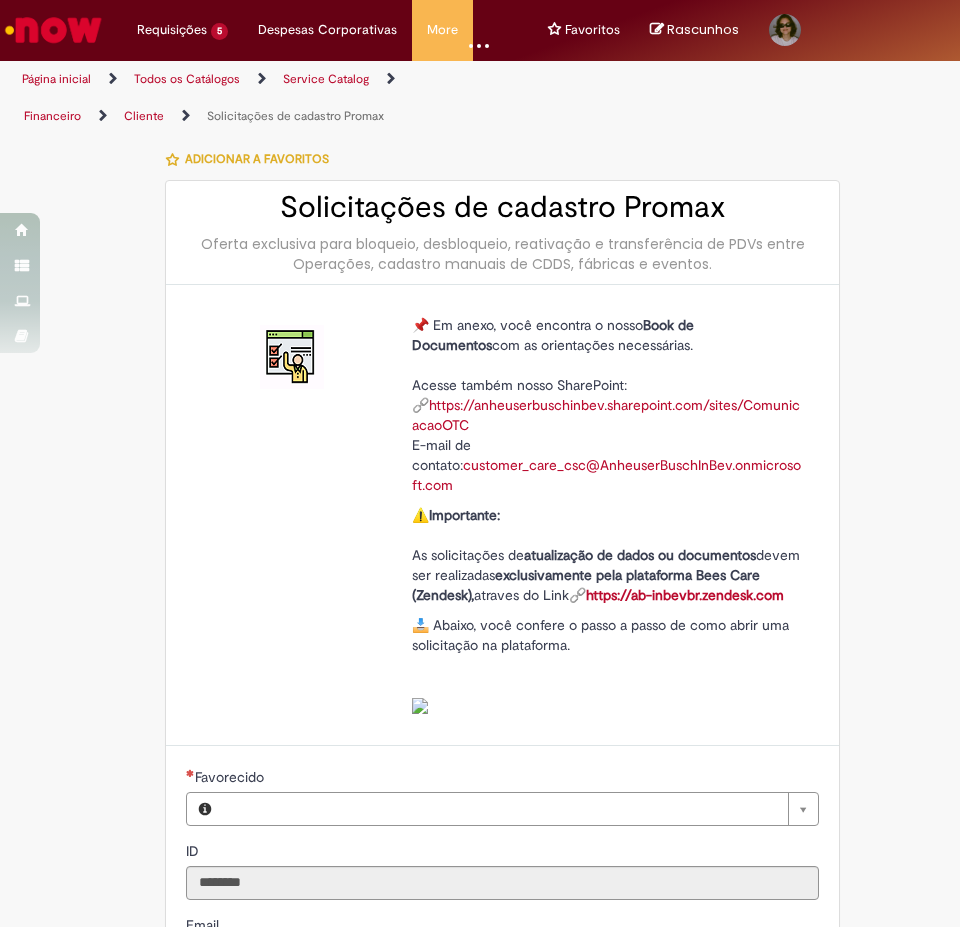 type on "**********" 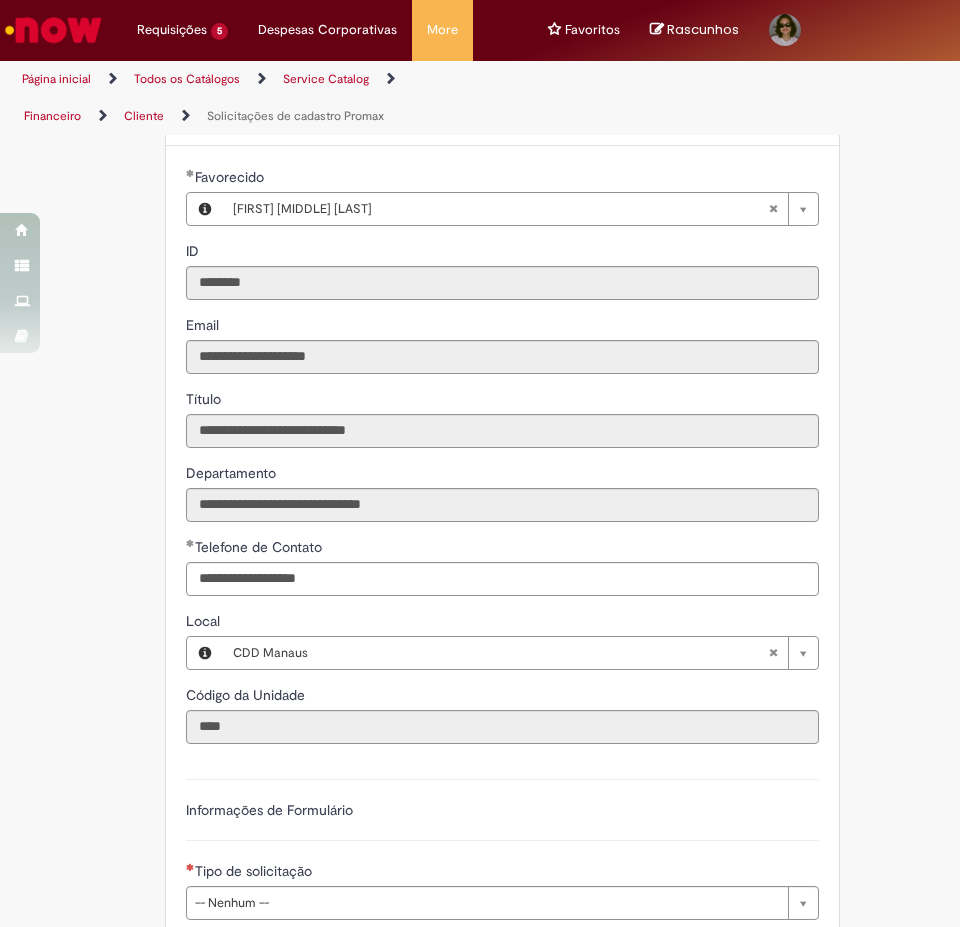 scroll, scrollTop: 900, scrollLeft: 0, axis: vertical 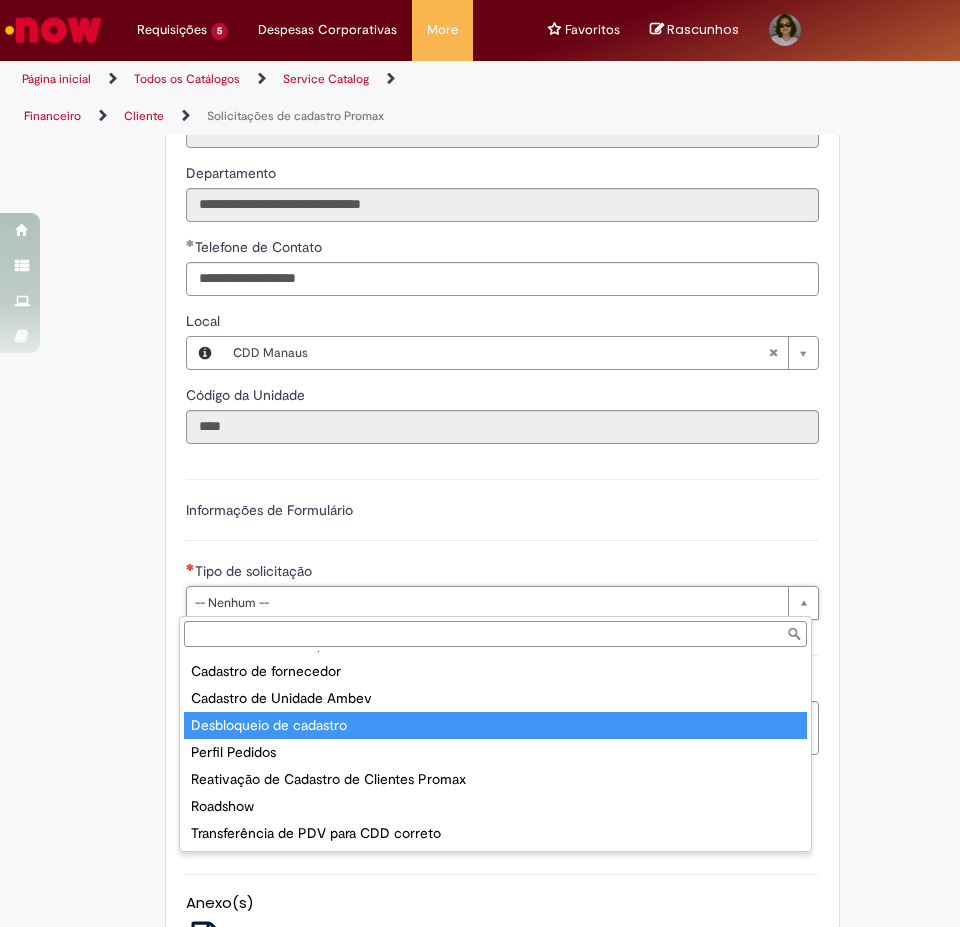 type on "**********" 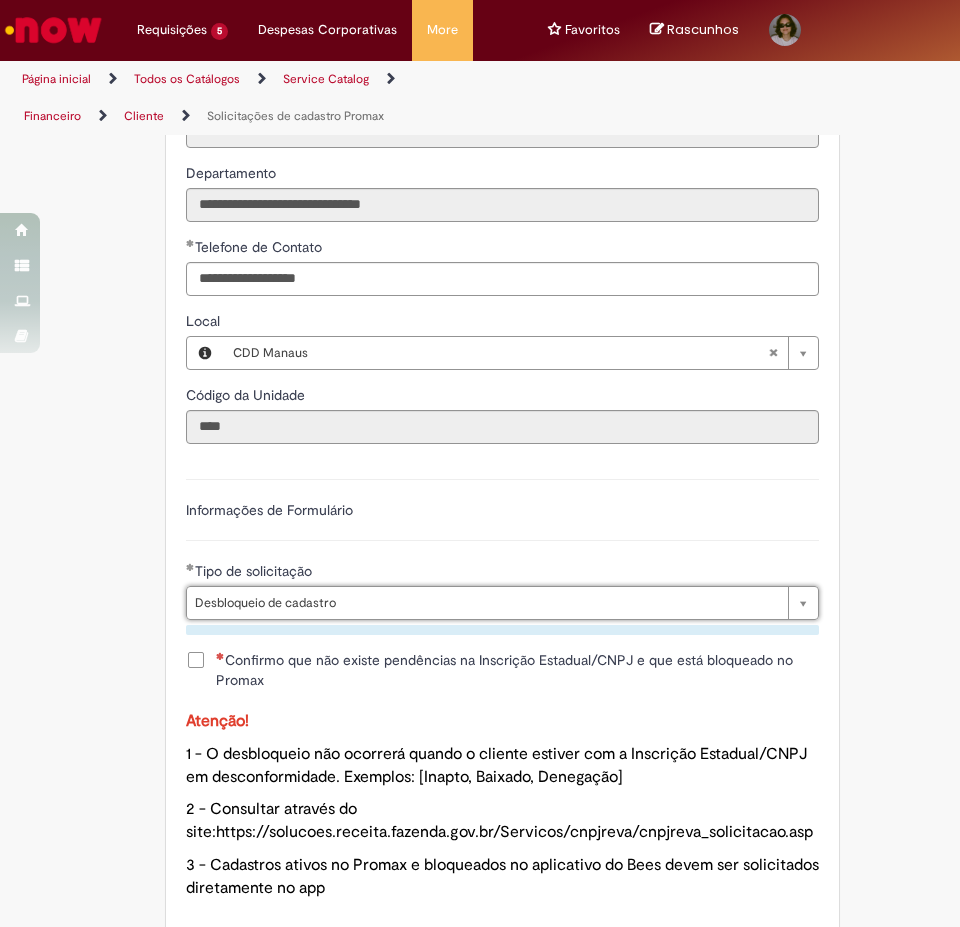 click on "Confirmo que não existe pendências na Inscrição Estadual/CNPJ e que está bloqueado no Promax" at bounding box center (517, 670) 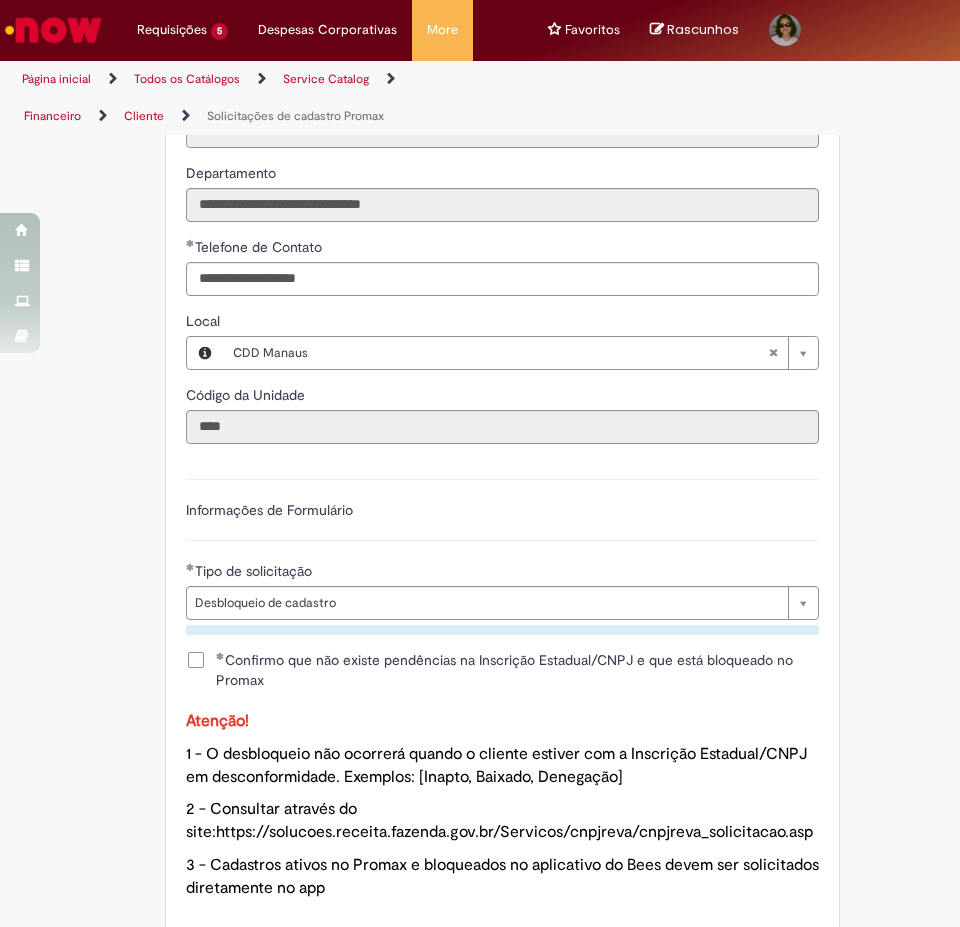 scroll, scrollTop: 1400, scrollLeft: 0, axis: vertical 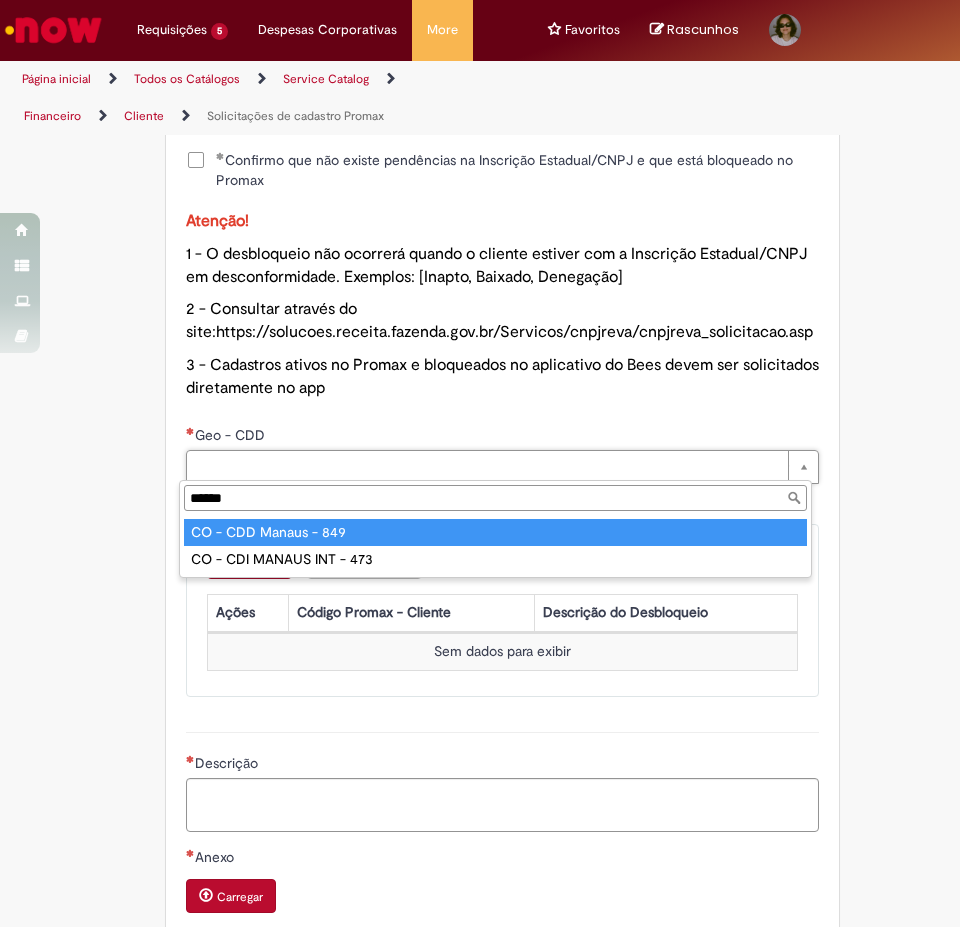 type on "******" 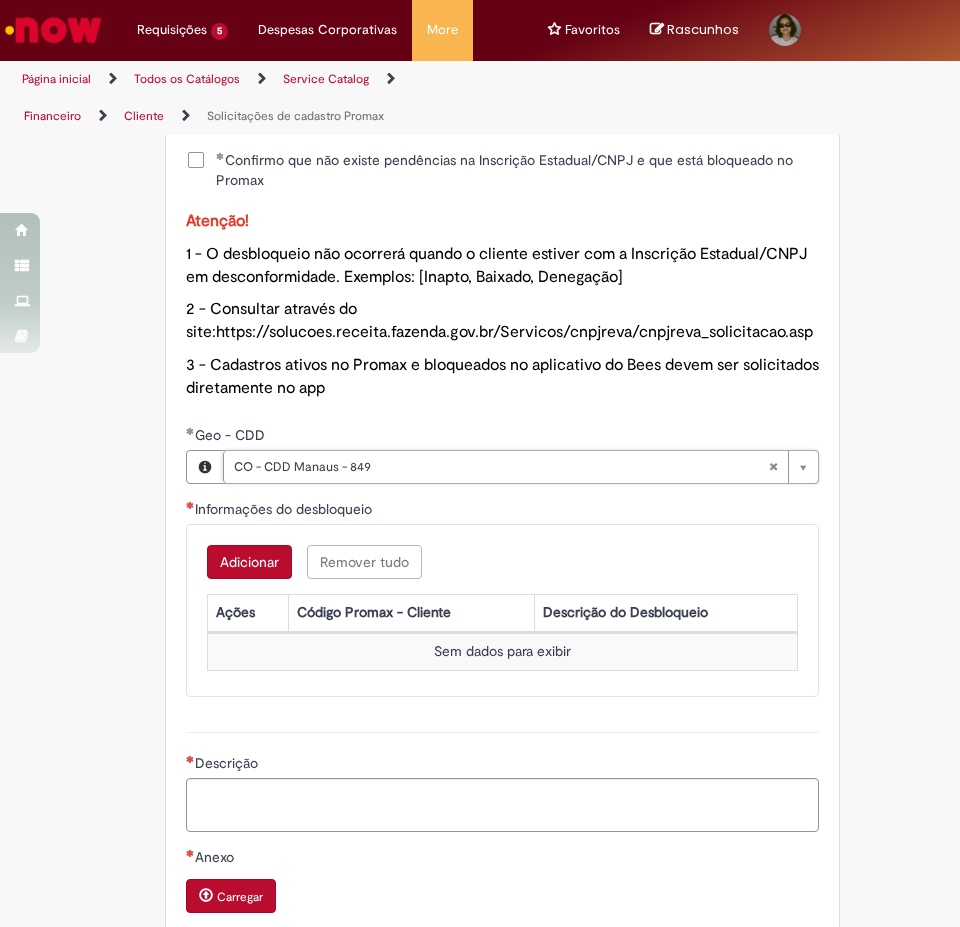 click on "Adicionar" at bounding box center (249, 562) 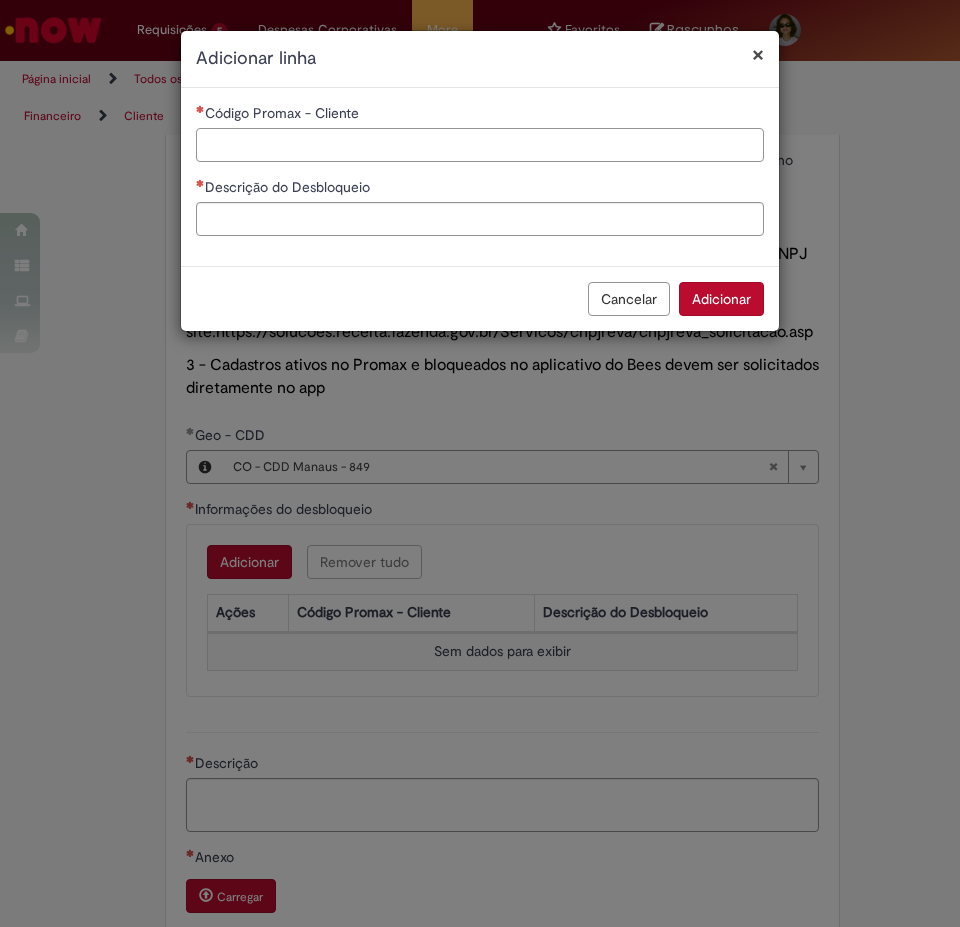 click on "Código Promax - Cliente" at bounding box center [480, 145] 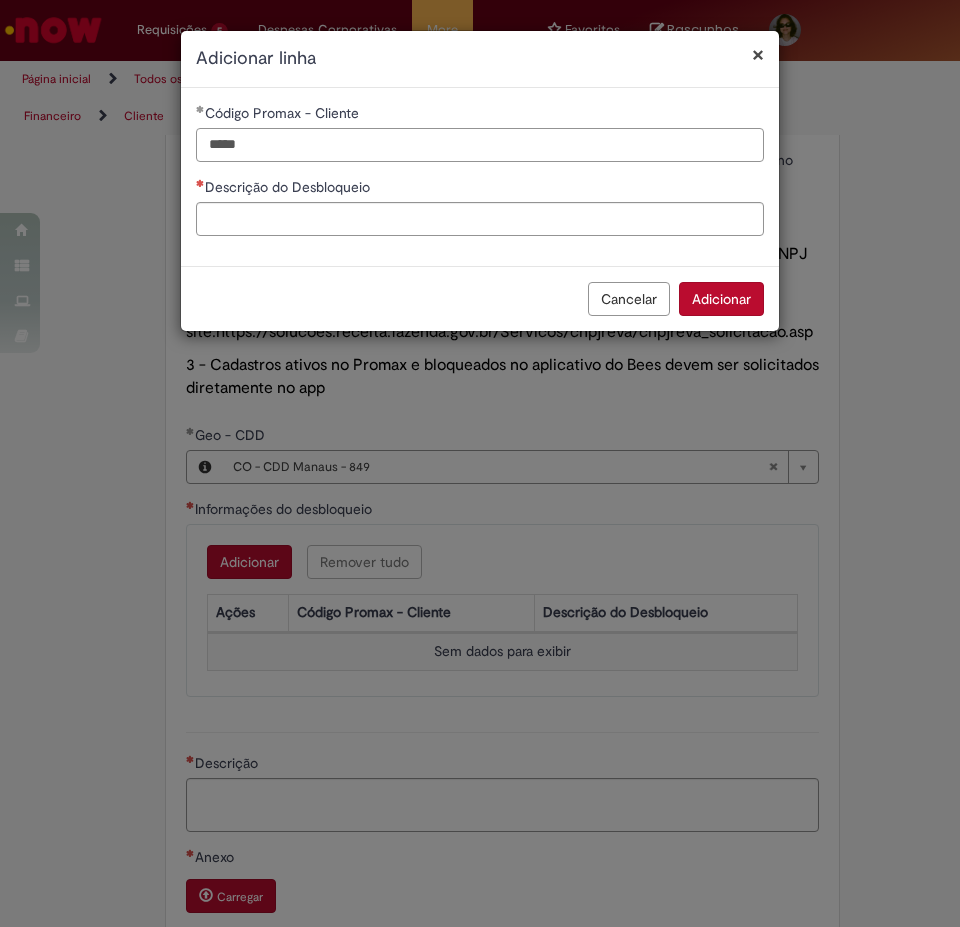 type on "*****" 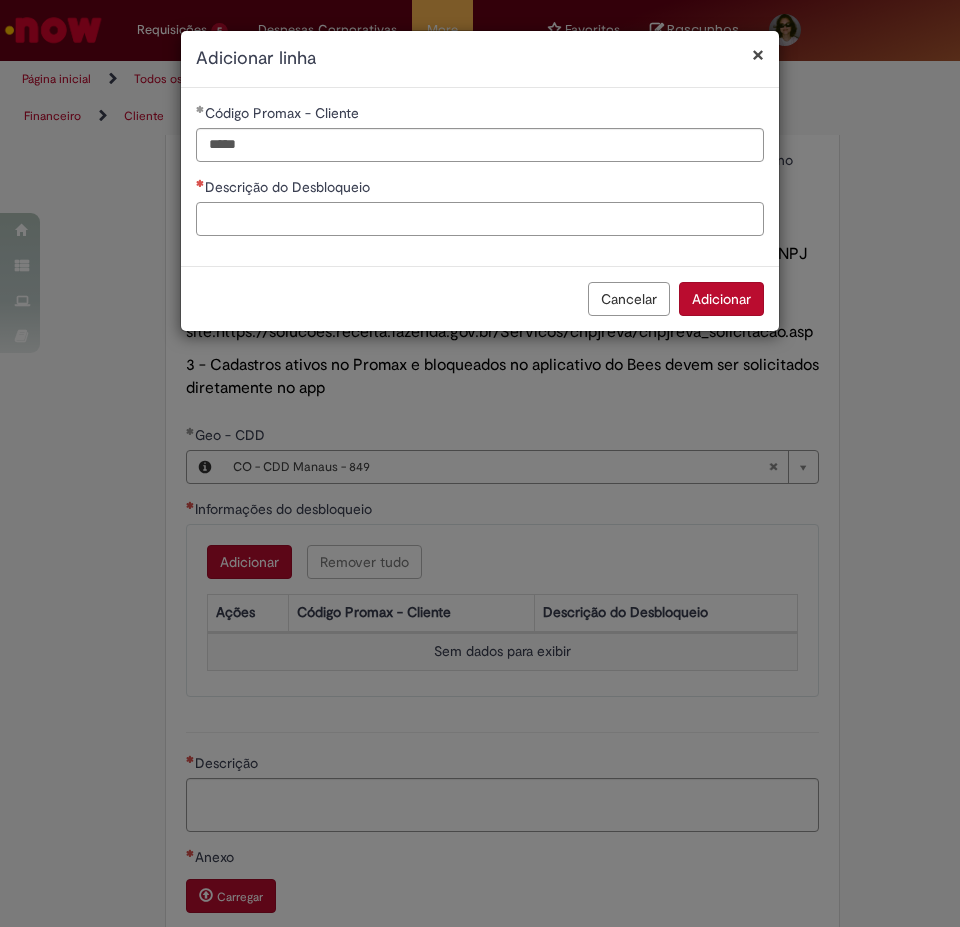 click on "Descrição do Desbloqueio" at bounding box center (480, 219) 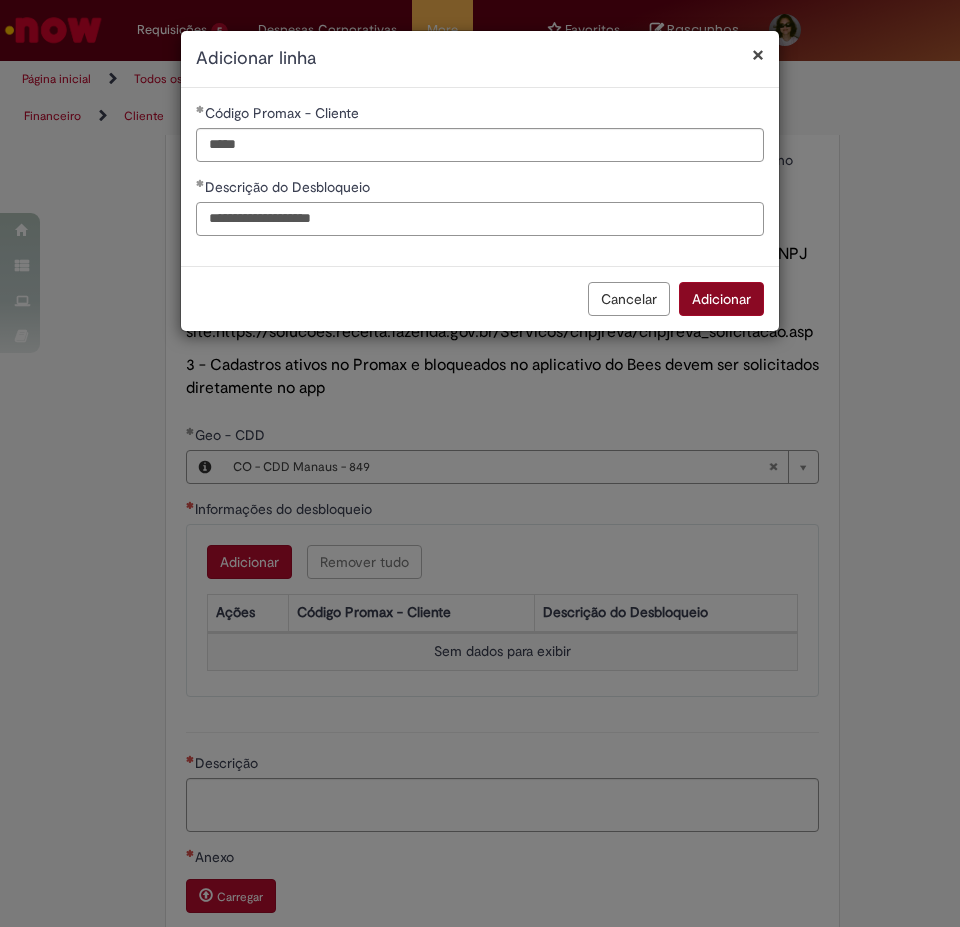 type on "**********" 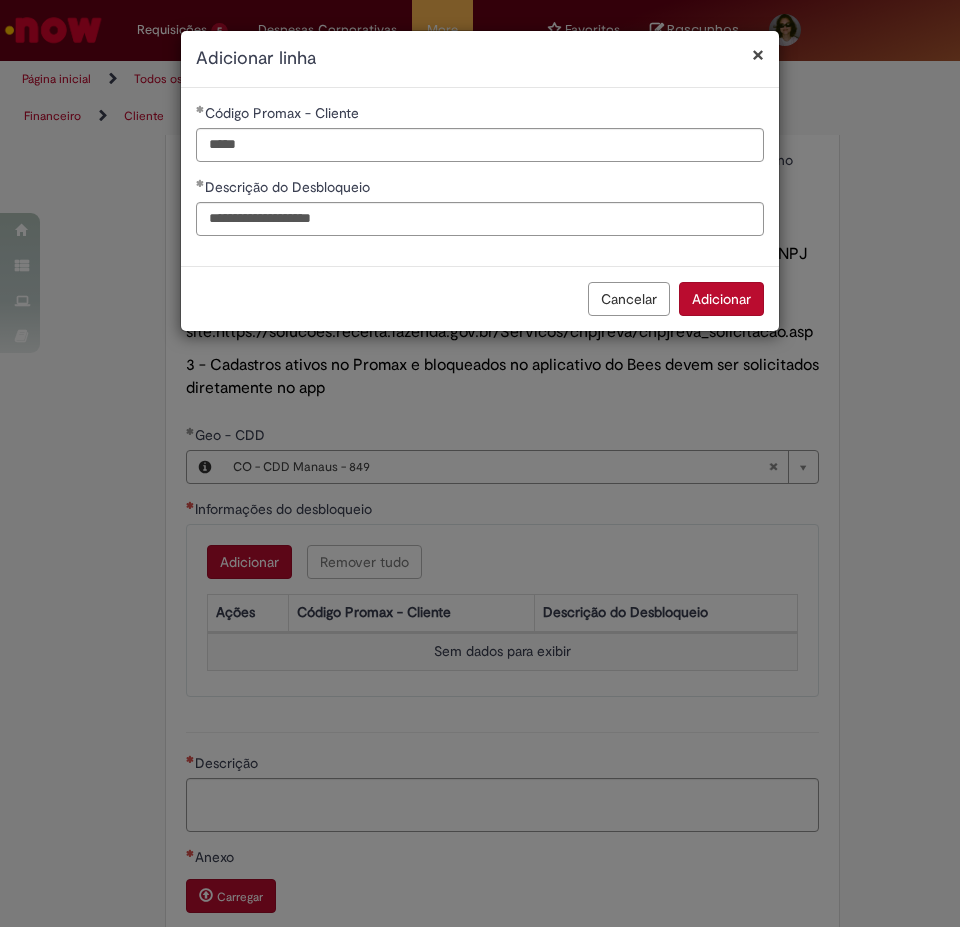 click on "Adicionar" at bounding box center [721, 299] 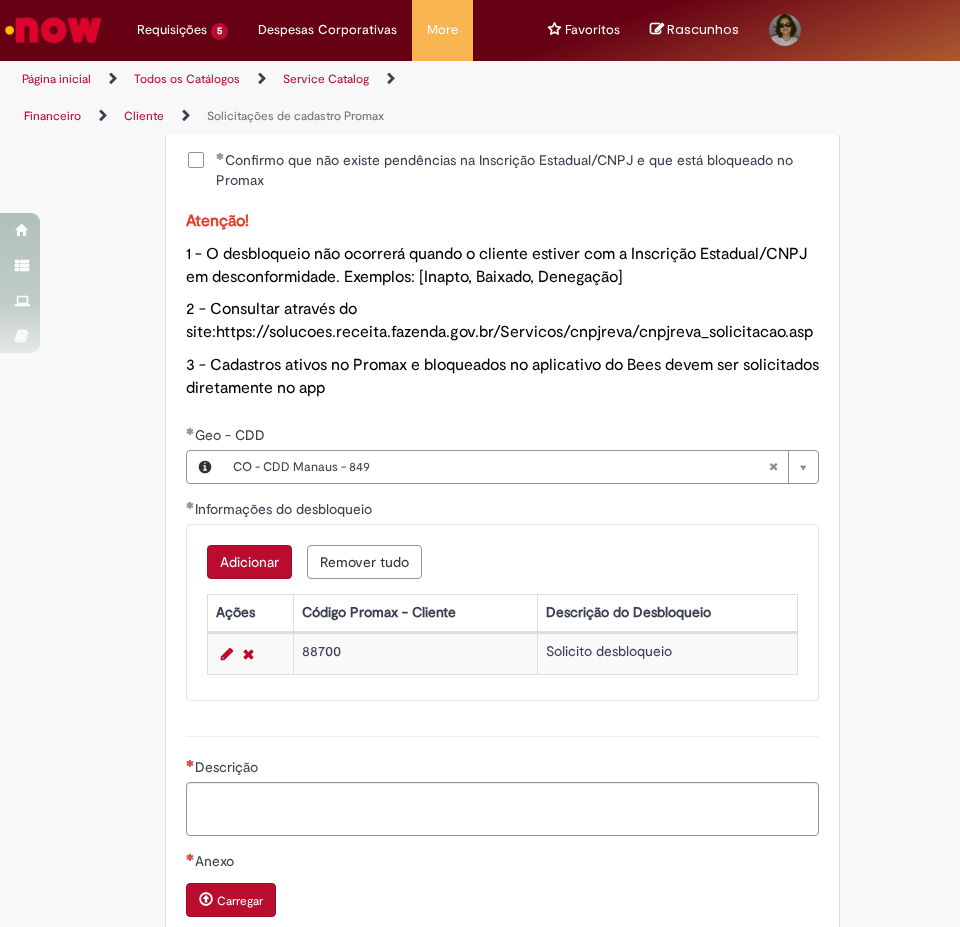 click on "Solicito desbloqueio" at bounding box center (667, 653) 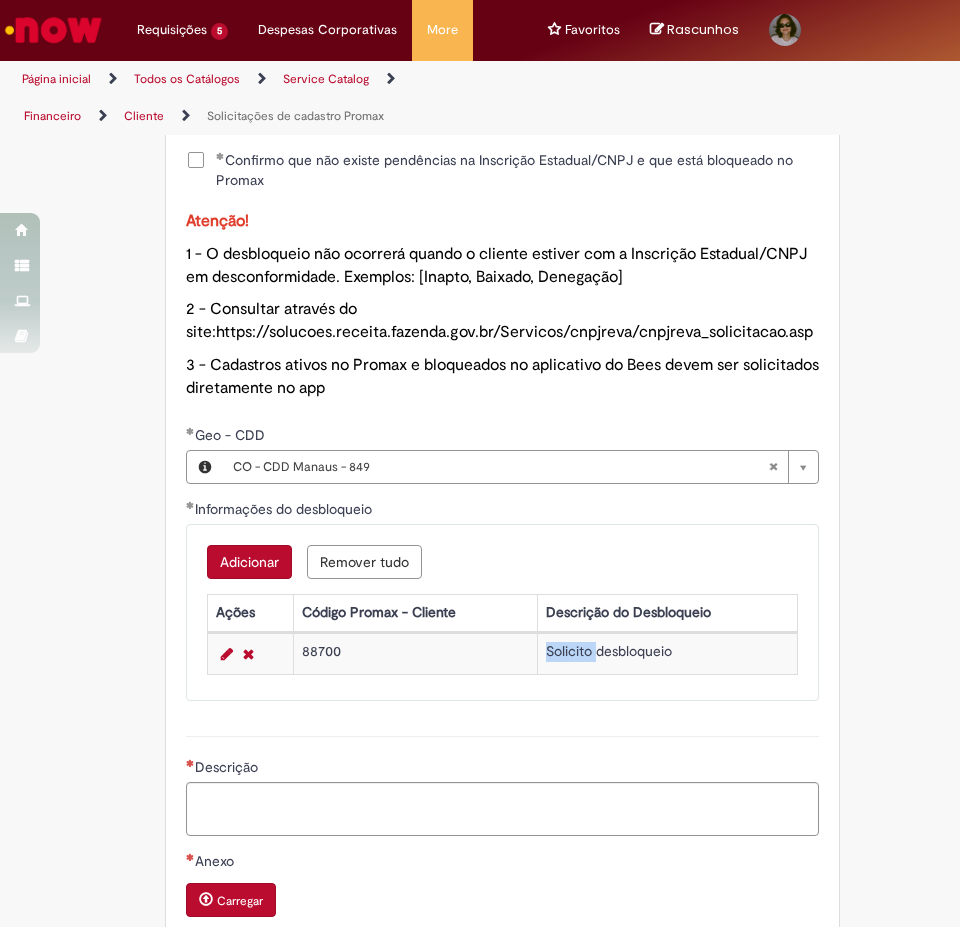 click on "Solicito desbloqueio" at bounding box center (667, 653) 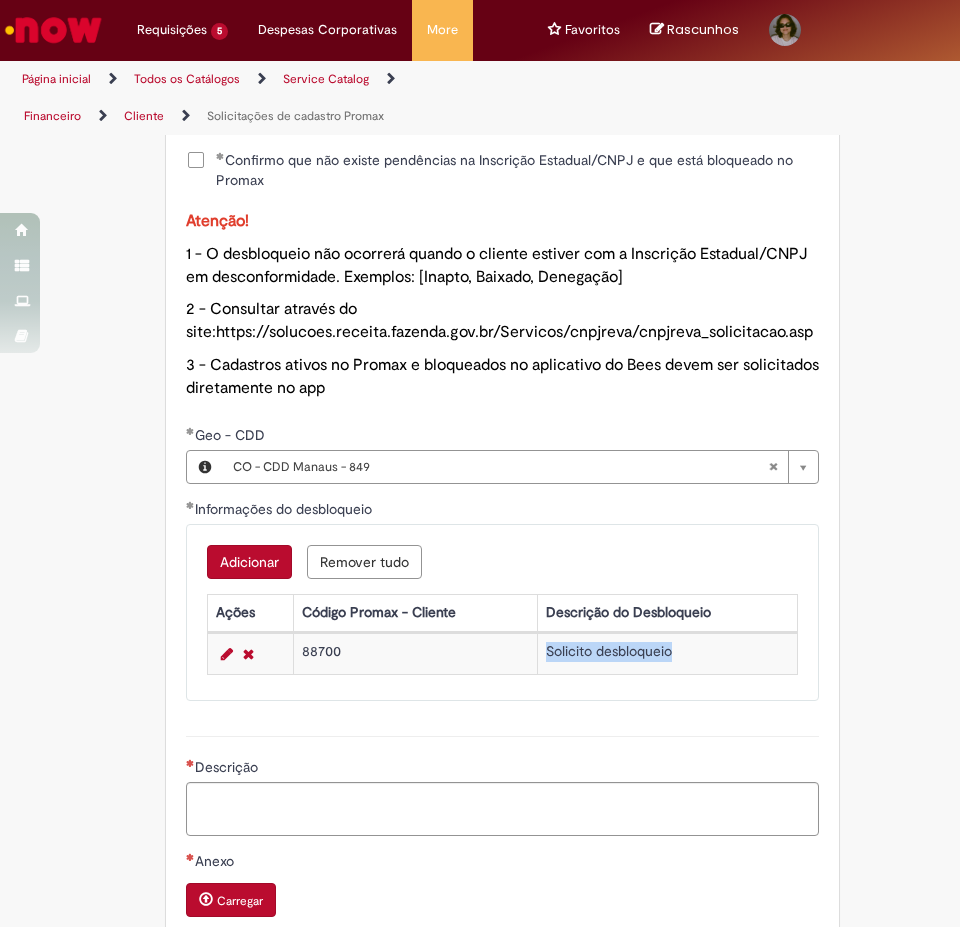 copy on "Solicito desbloqueio Quantidade de itens tratados automaticamente Quantidade de itens na solicitação Informações Perfil Pedidos Adicionar Remover tudo Informações Perfil Pedidos Ações Geo - CDD Cód Cliente Promax Tipo de Perfil Sem dados para exibir" 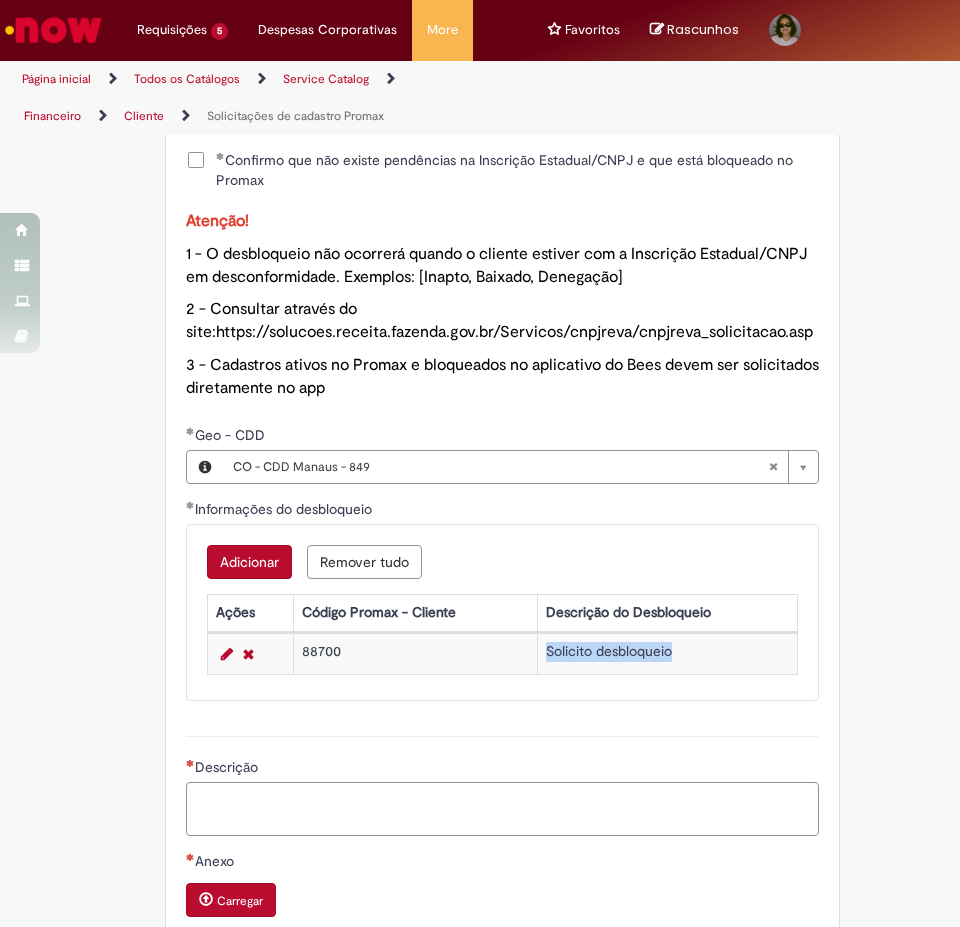 click on "Descrição" at bounding box center [502, 809] 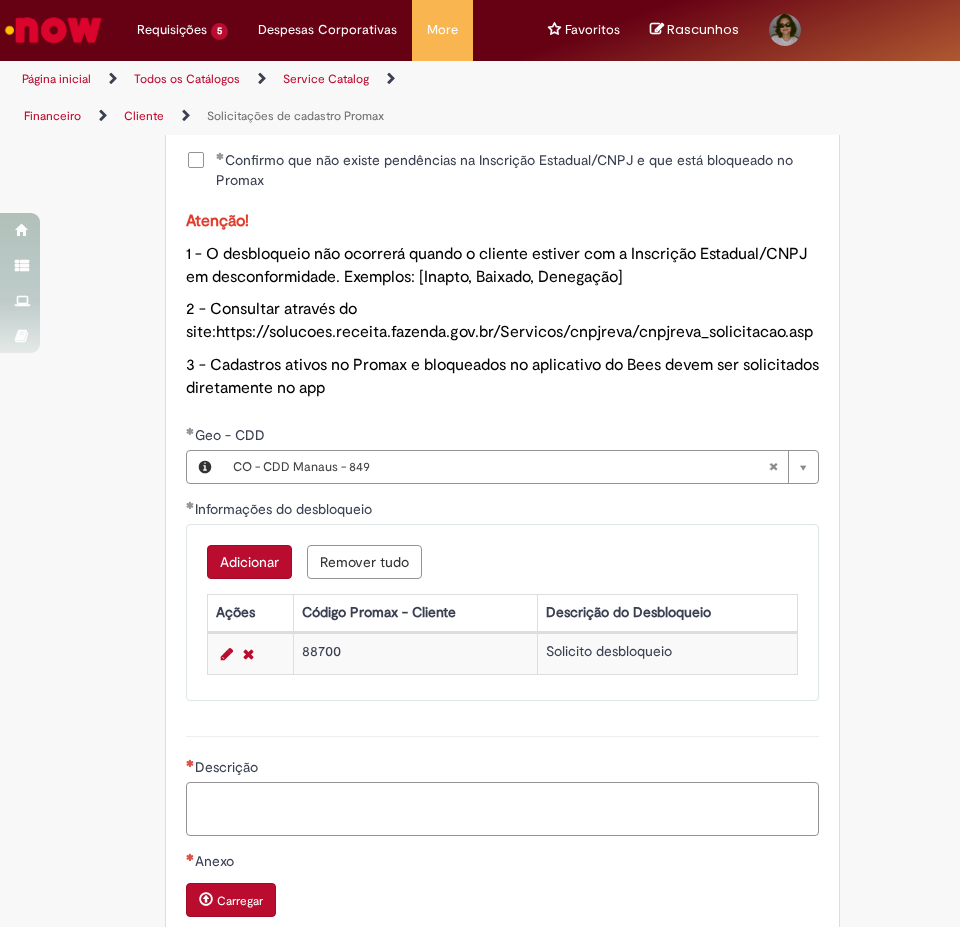 paste on "**********" 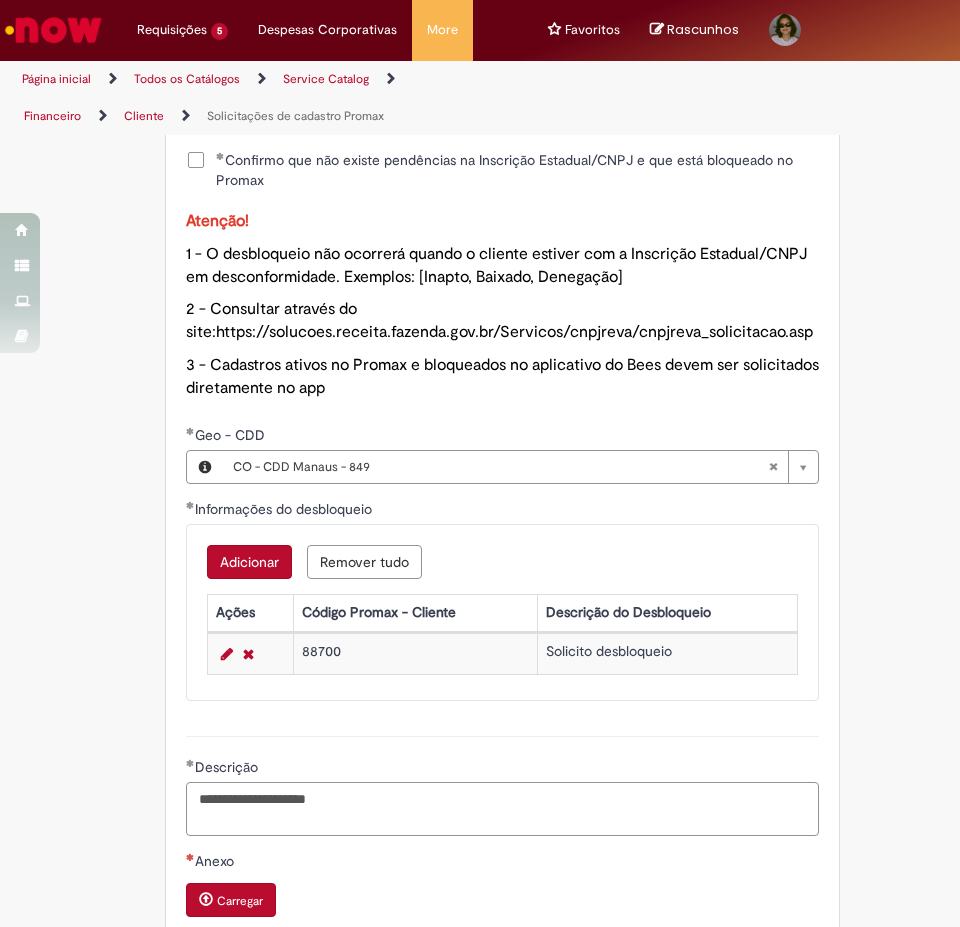 scroll, scrollTop: 1500, scrollLeft: 0, axis: vertical 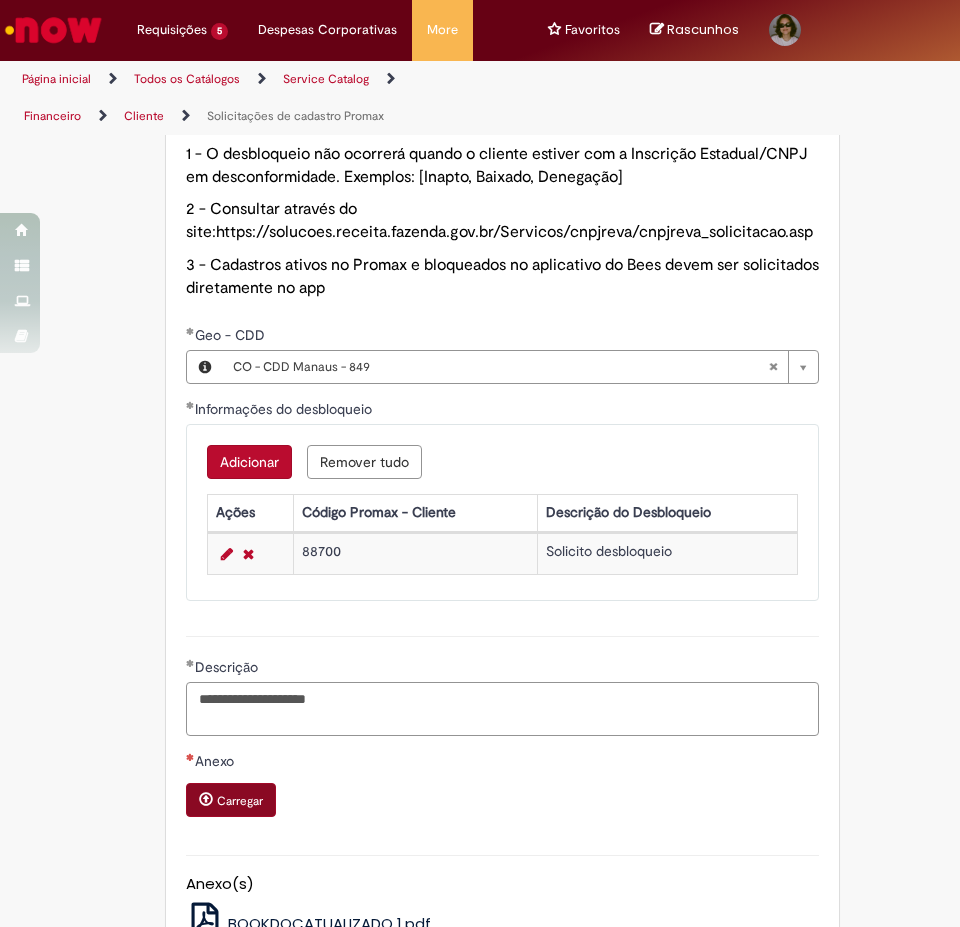 type on "**********" 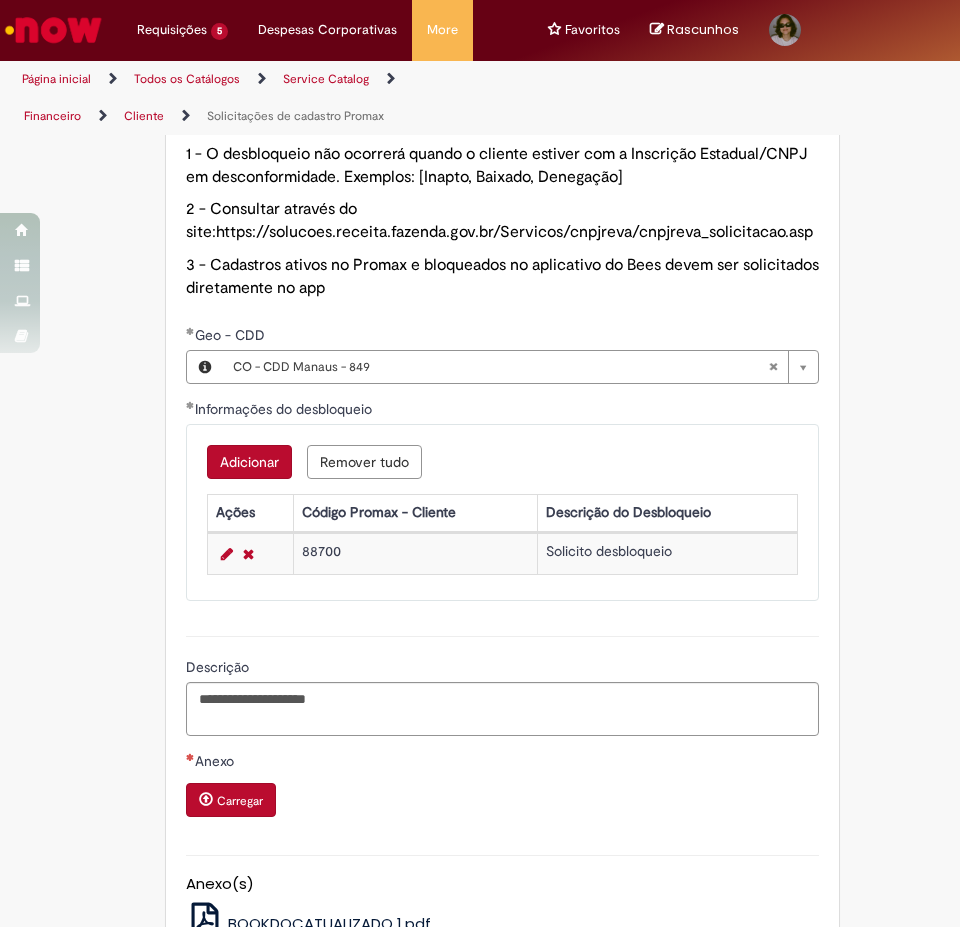 click on "Carregar" at bounding box center (240, 801) 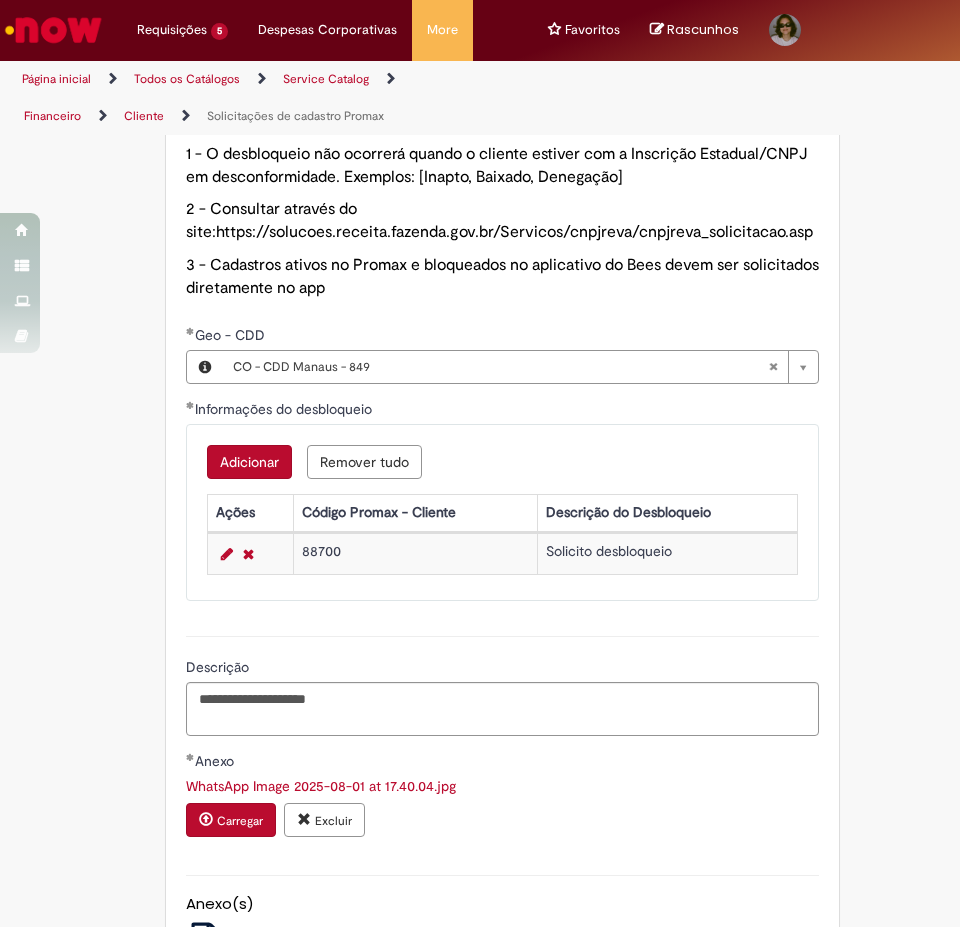 scroll, scrollTop: 1784, scrollLeft: 0, axis: vertical 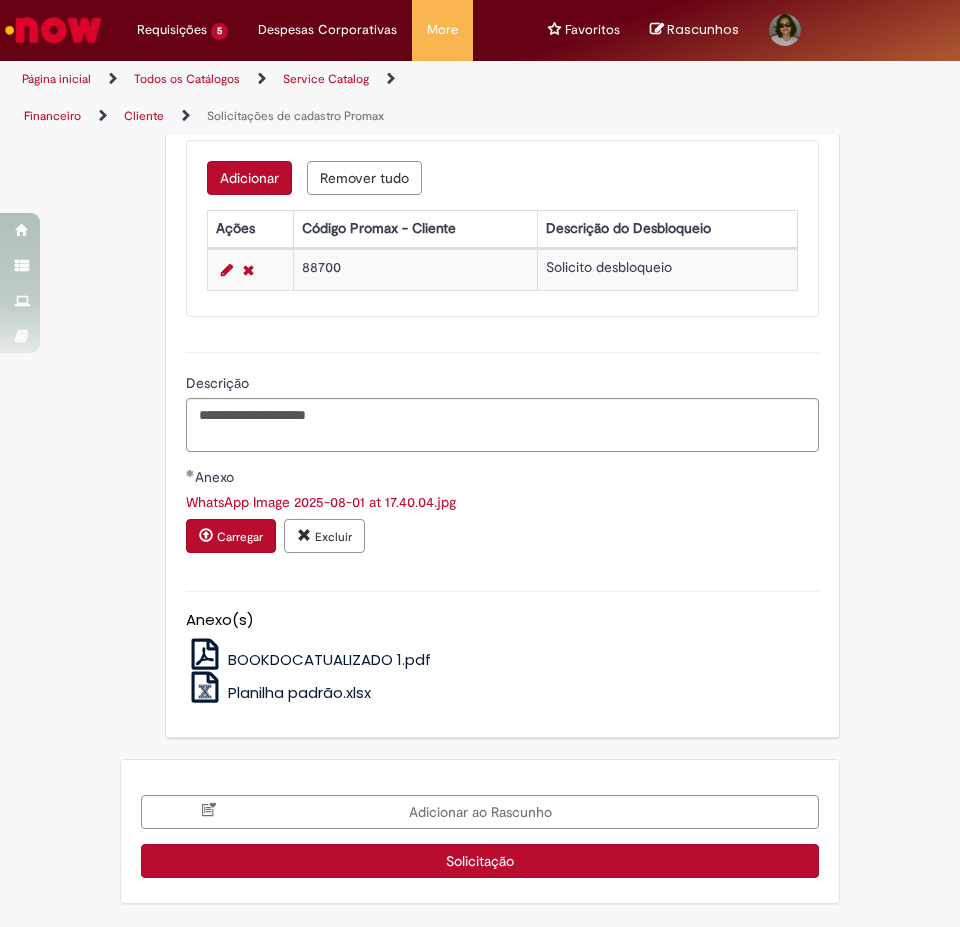 click on "Solicitação" at bounding box center (480, 861) 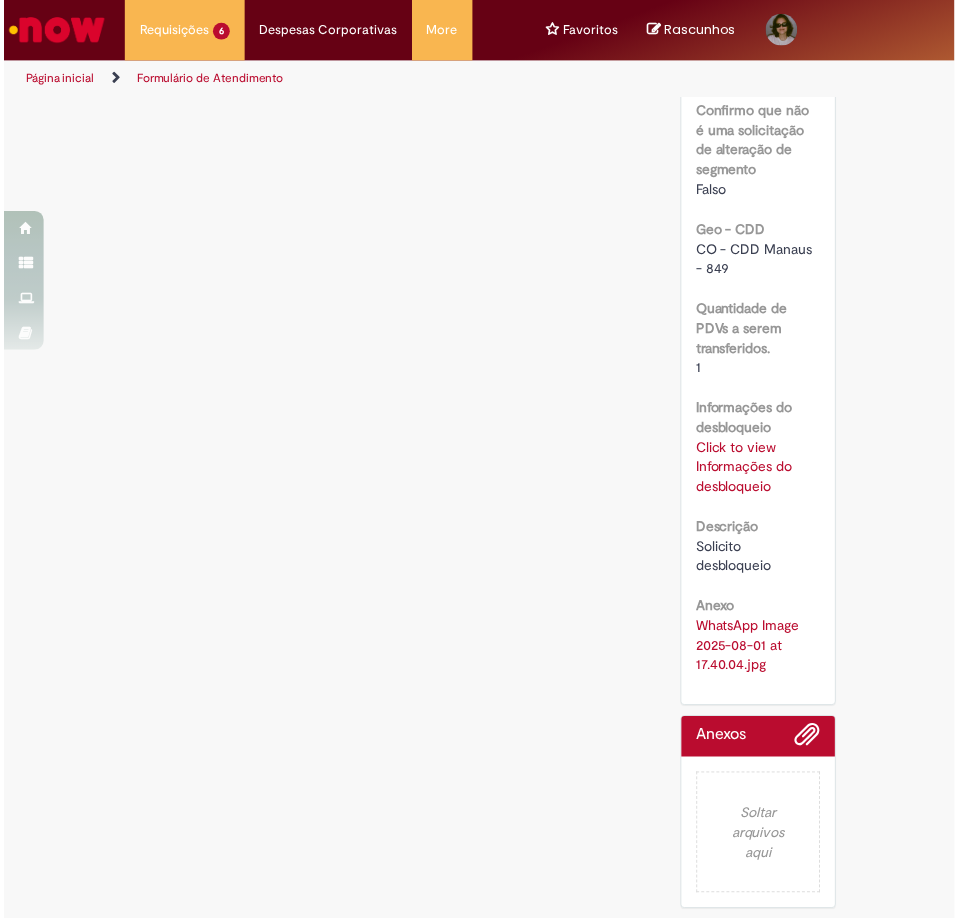 scroll, scrollTop: 0, scrollLeft: 0, axis: both 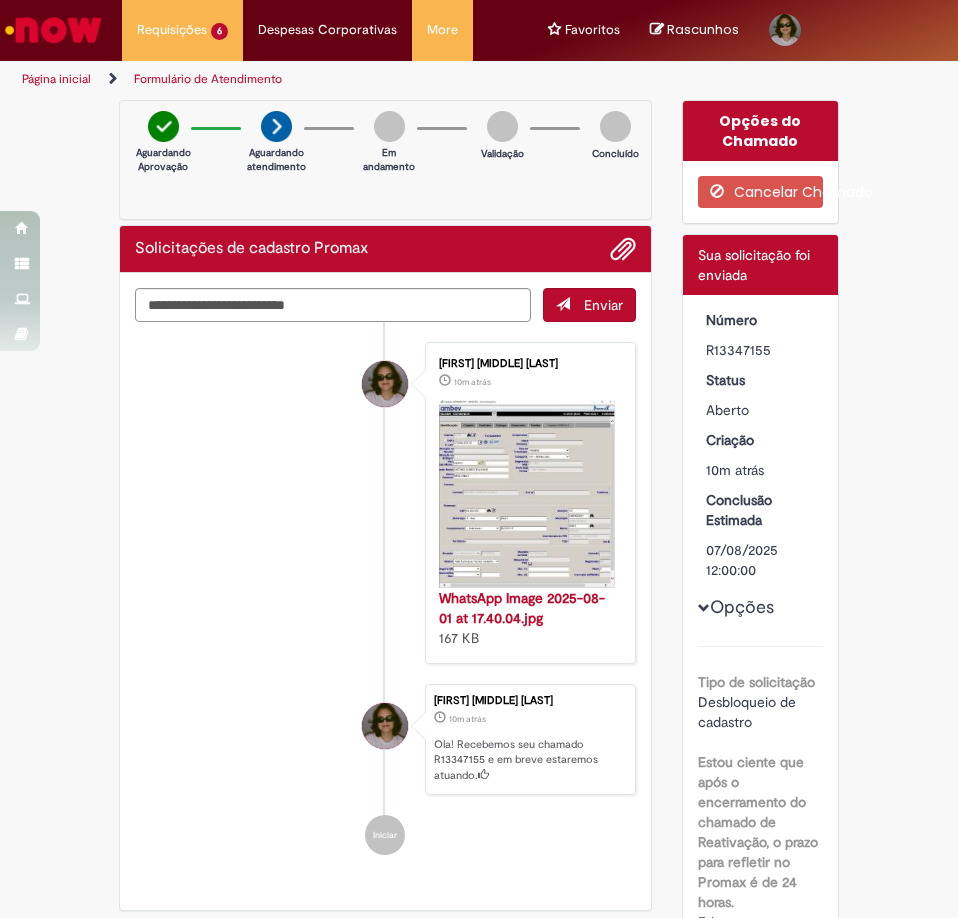 click at bounding box center (53, 30) 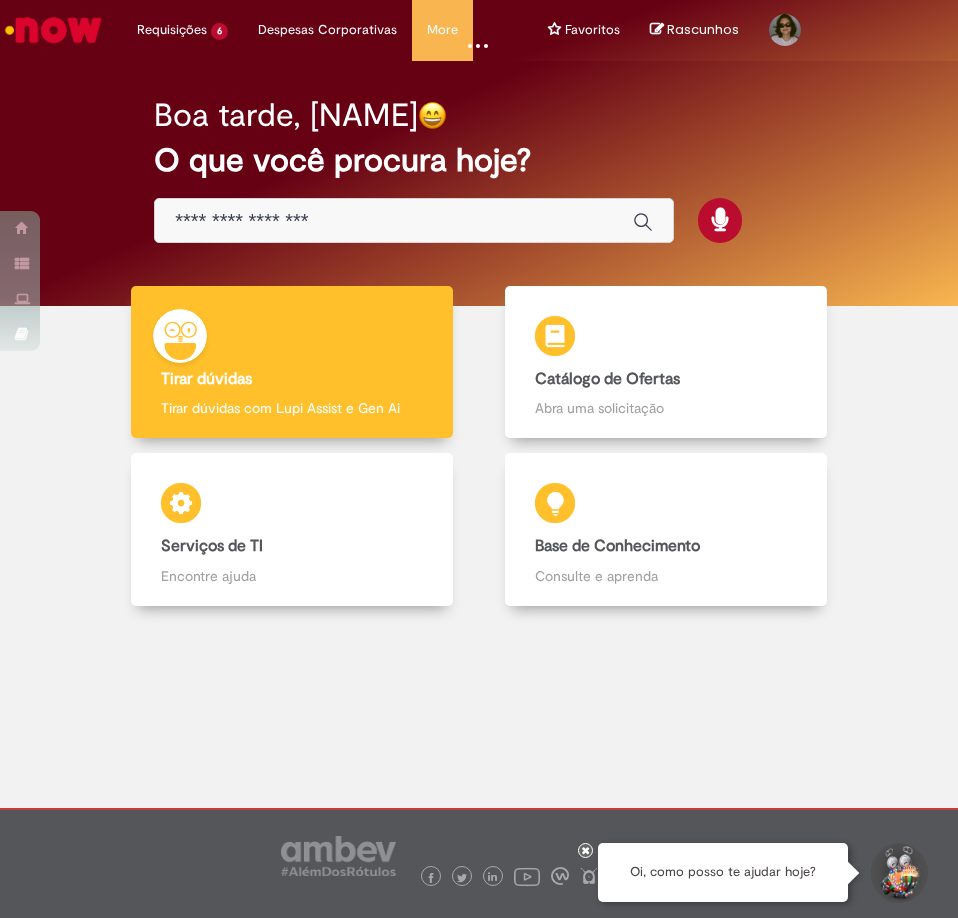 scroll, scrollTop: 0, scrollLeft: 0, axis: both 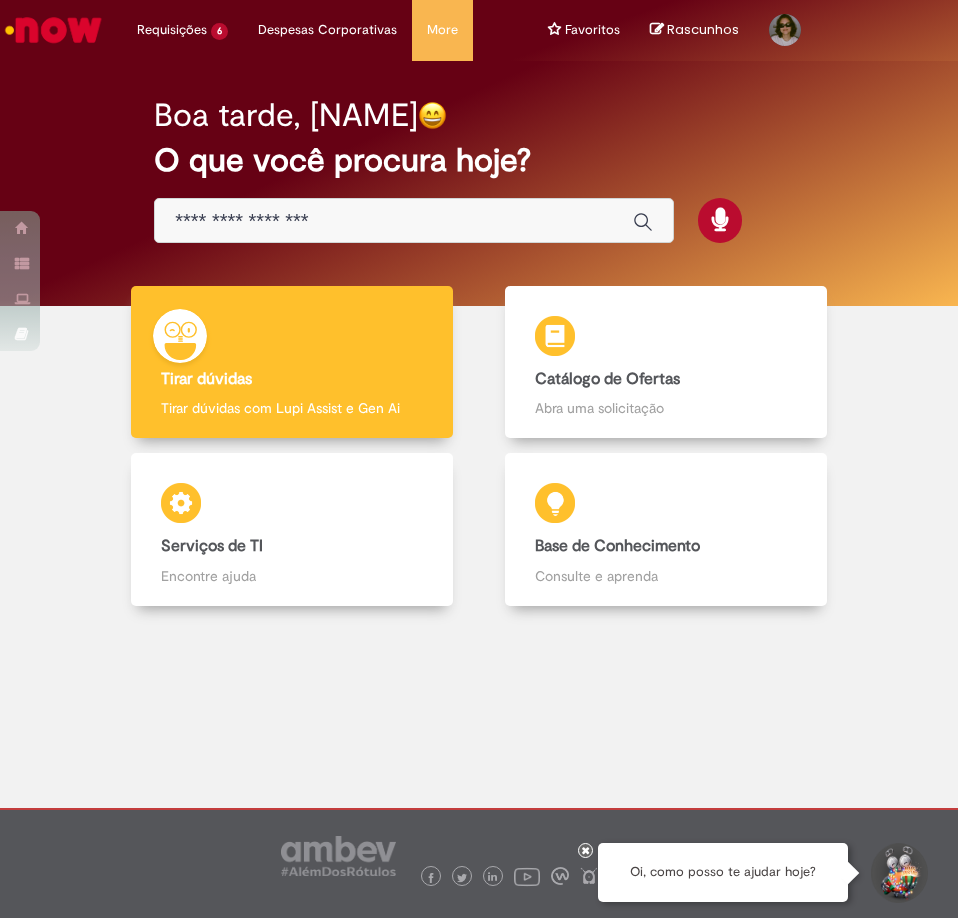 click at bounding box center [394, 221] 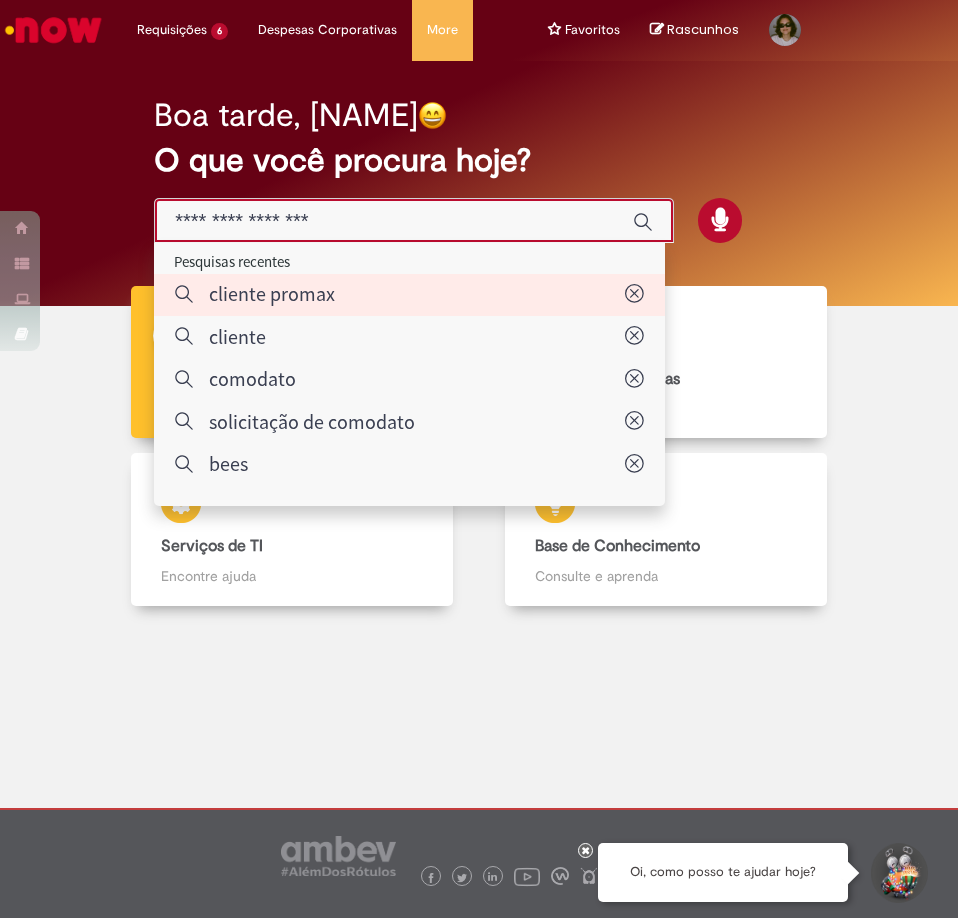 type on "**********" 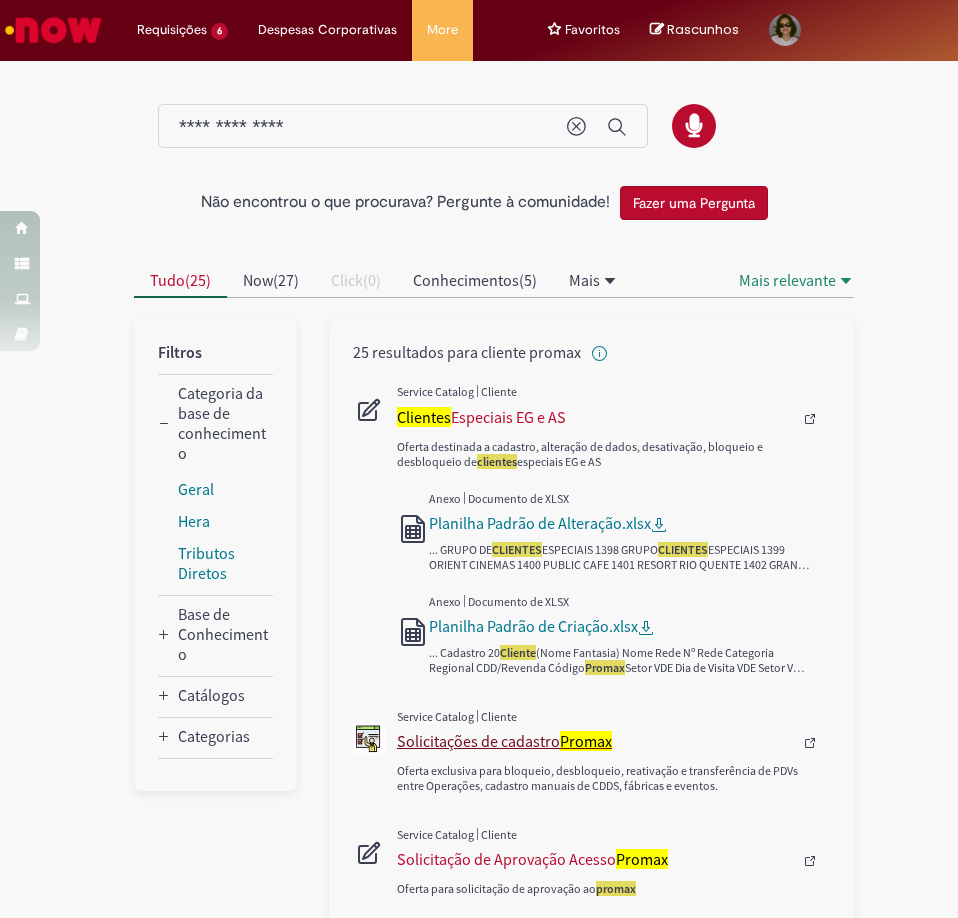 click on "Solicitações de cadastro  Promax" at bounding box center [602, 741] 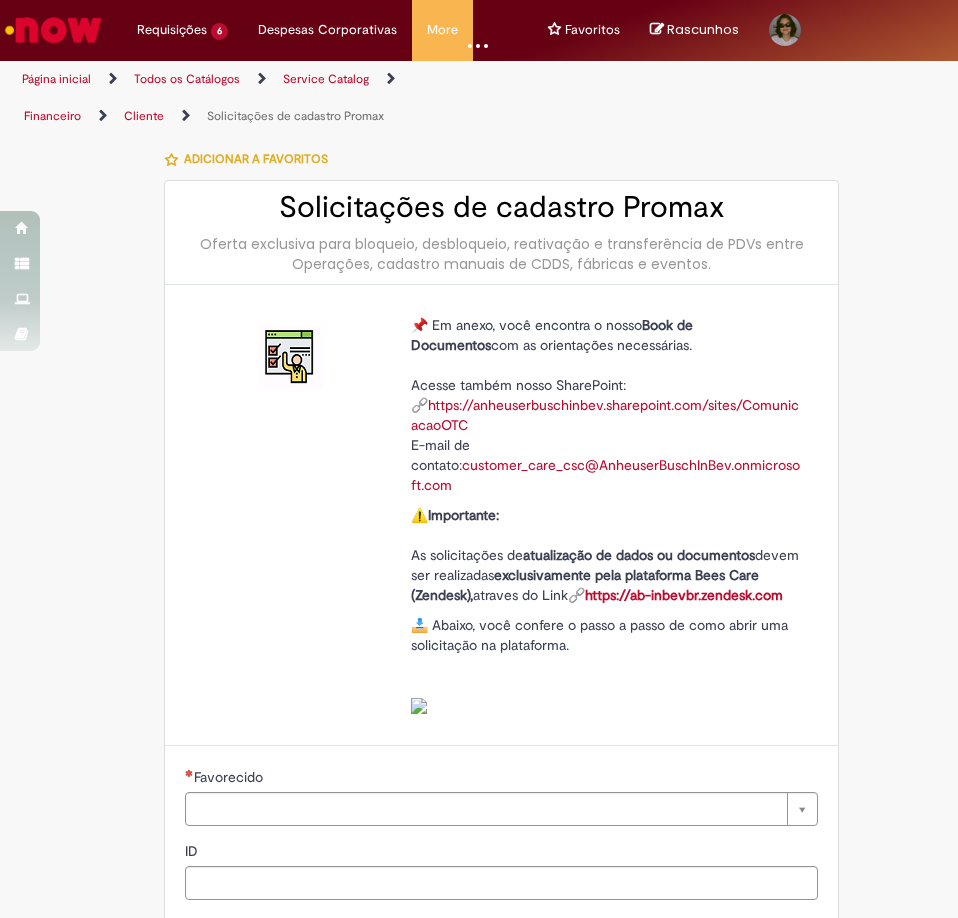 type on "********" 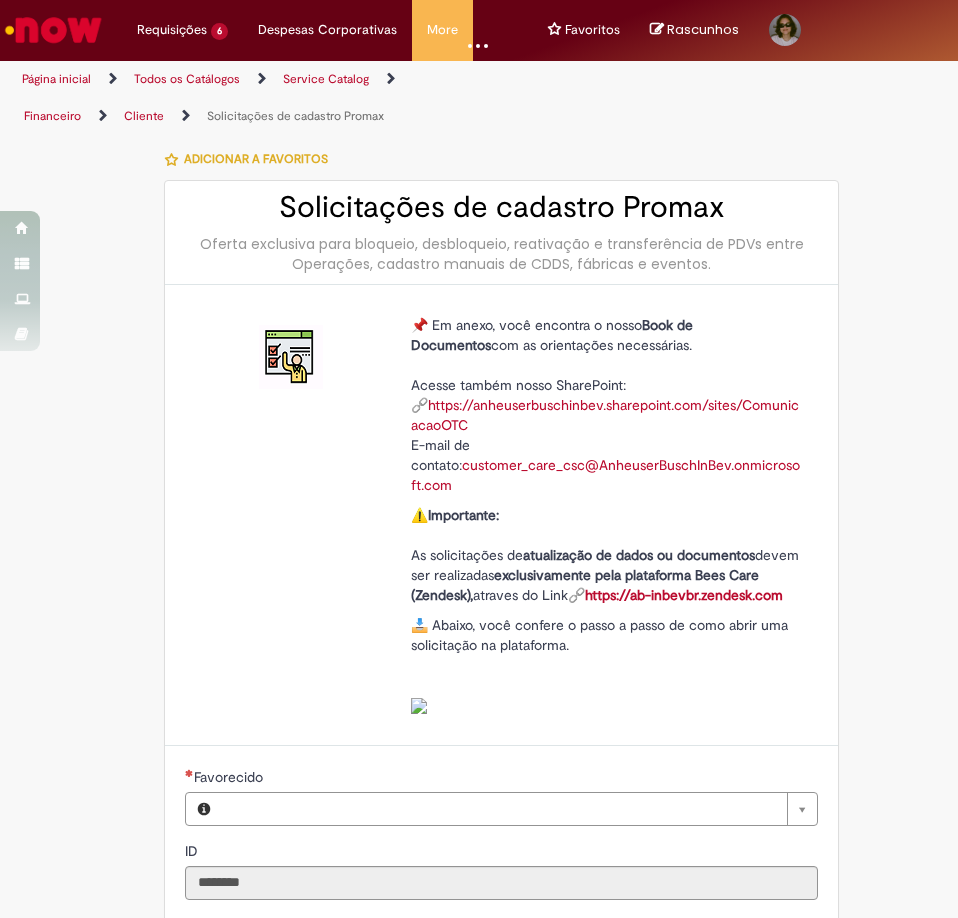 type on "**********" 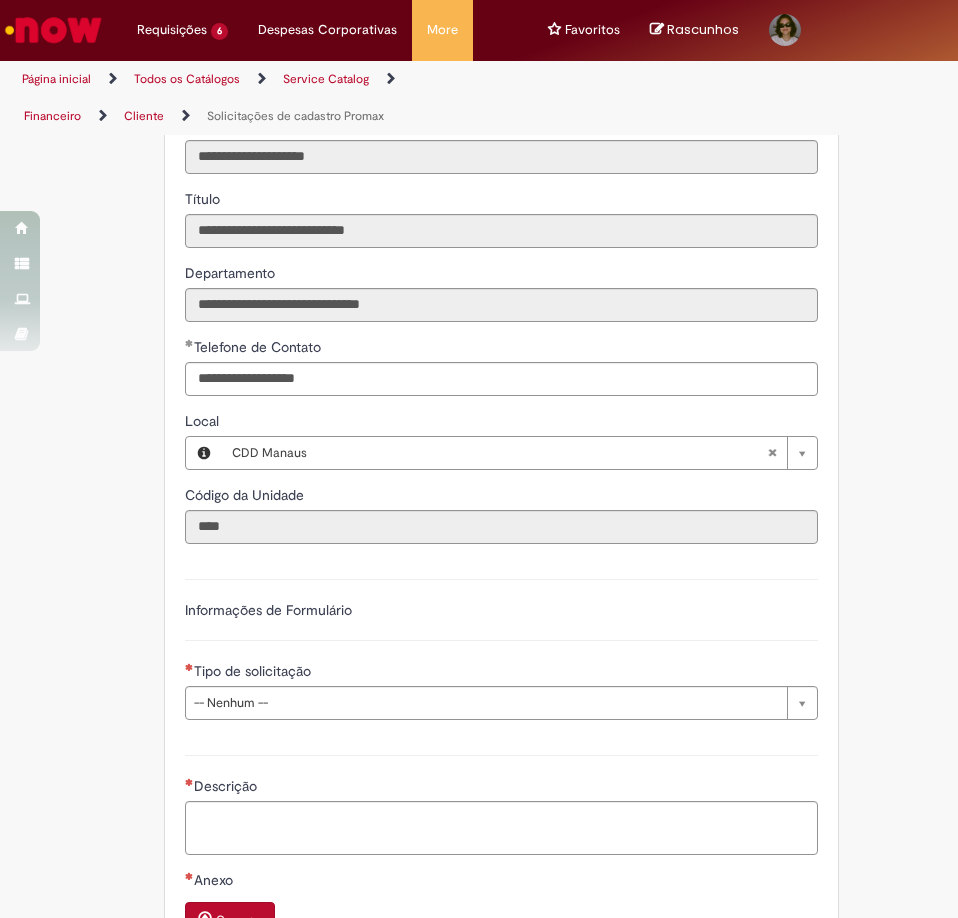 scroll, scrollTop: 1100, scrollLeft: 0, axis: vertical 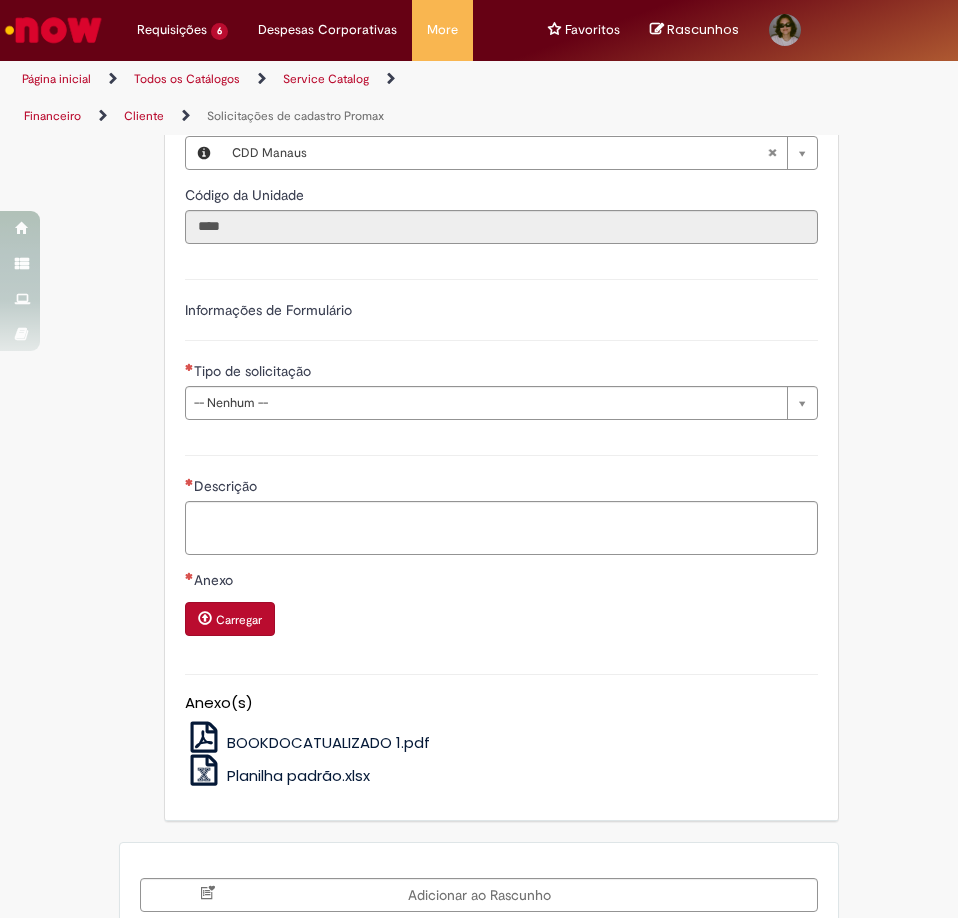 click on "**********" at bounding box center [501, 347] 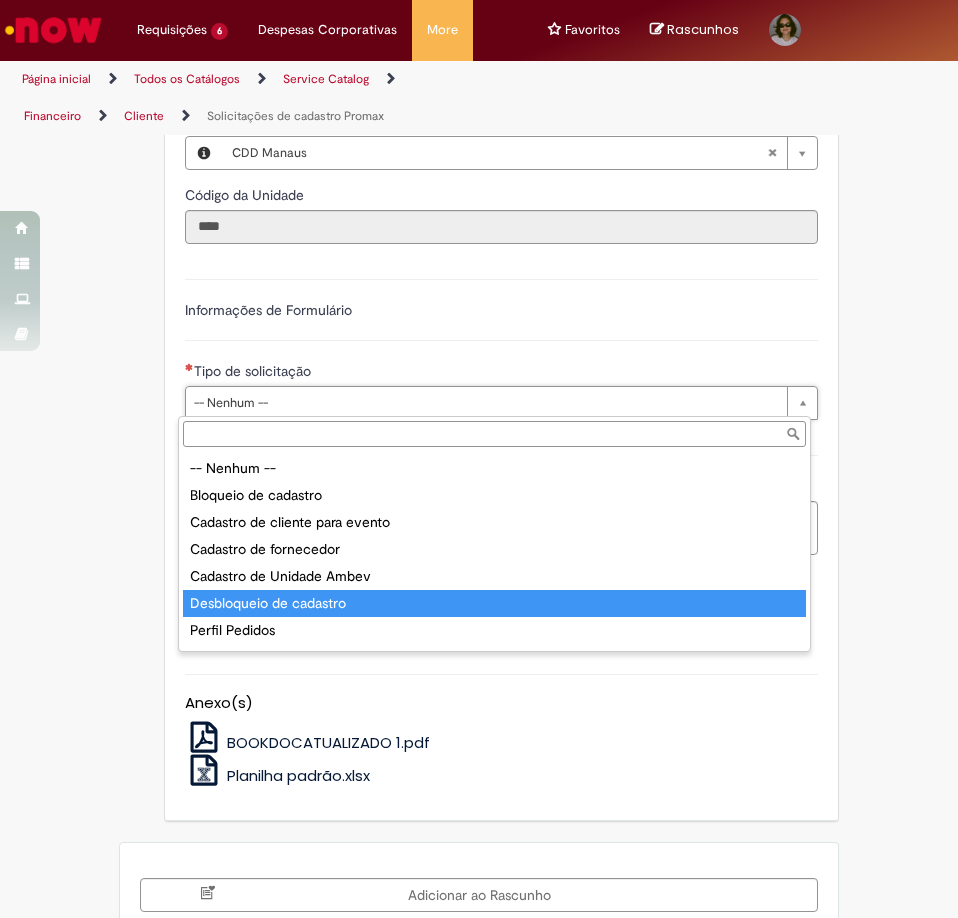 scroll, scrollTop: 78, scrollLeft: 0, axis: vertical 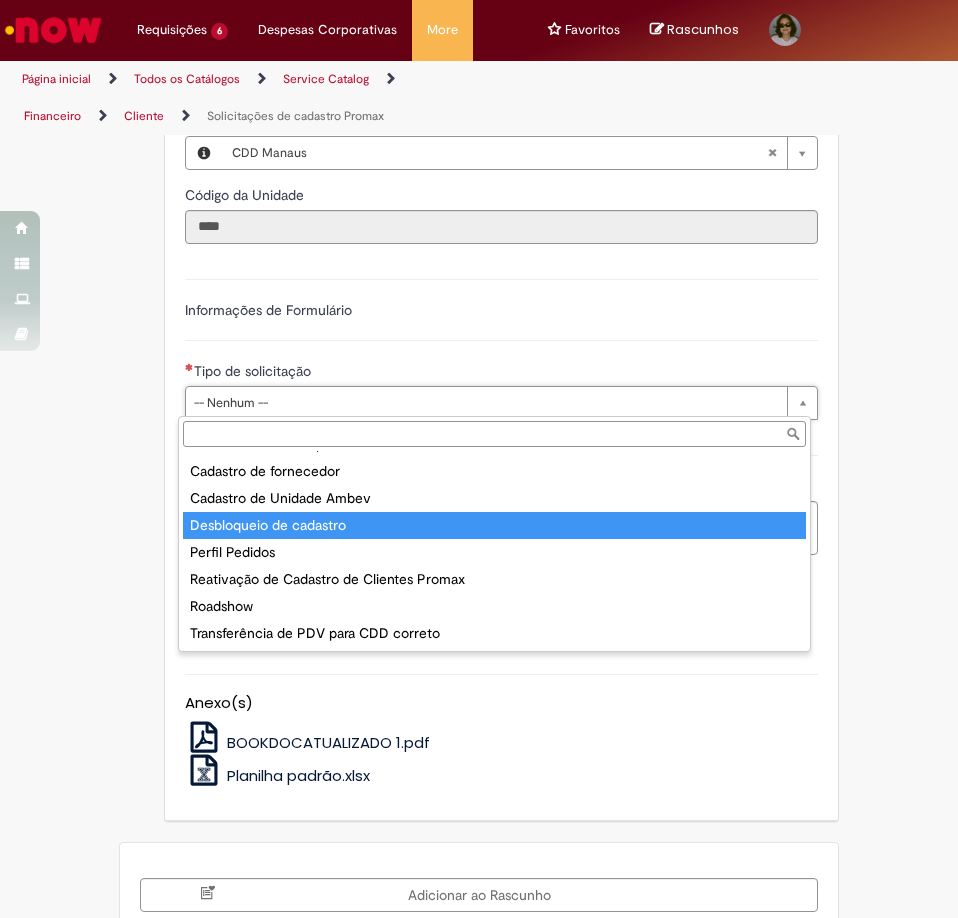 type on "**********" 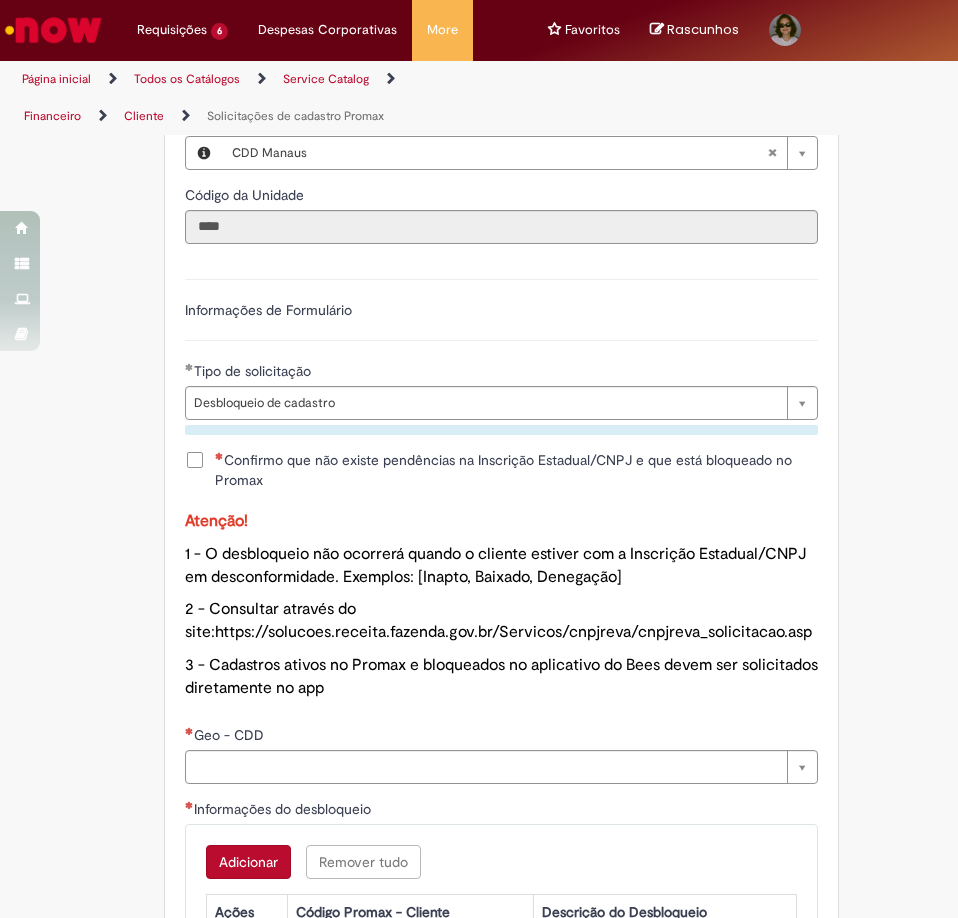 click on "Confirmo que não existe pendências na Inscrição Estadual/CNPJ e que está bloqueado no Promax" at bounding box center (501, 470) 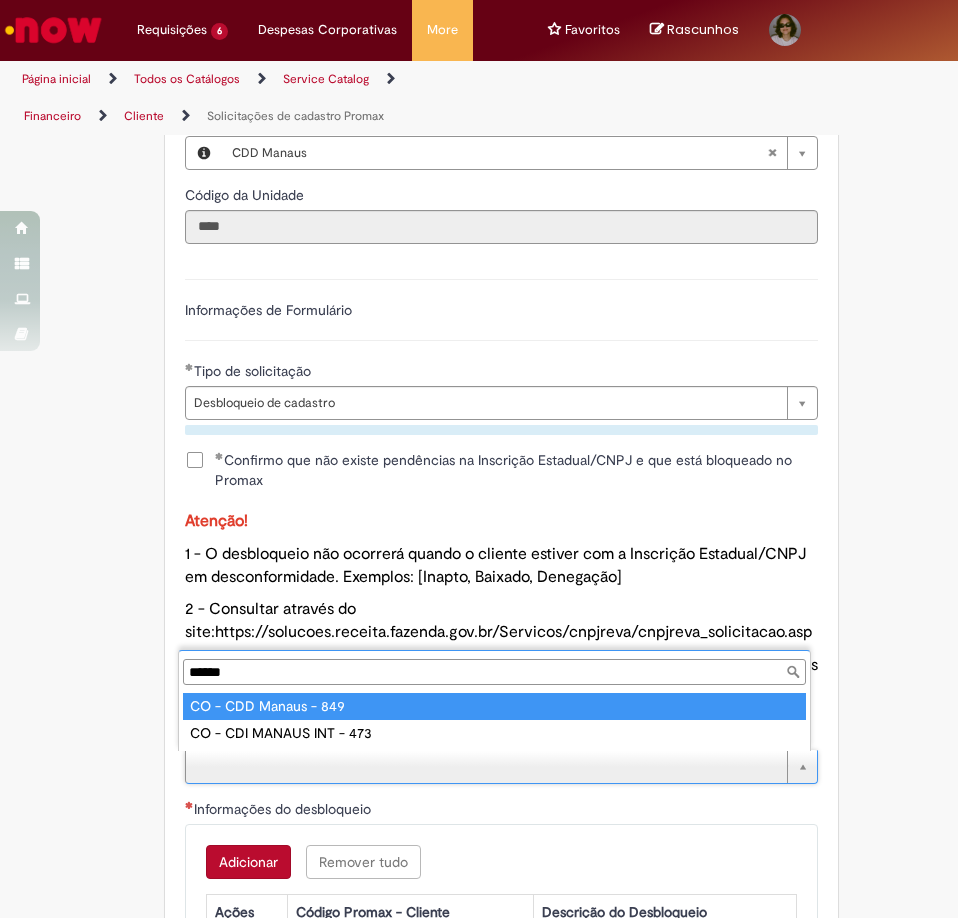 type on "******" 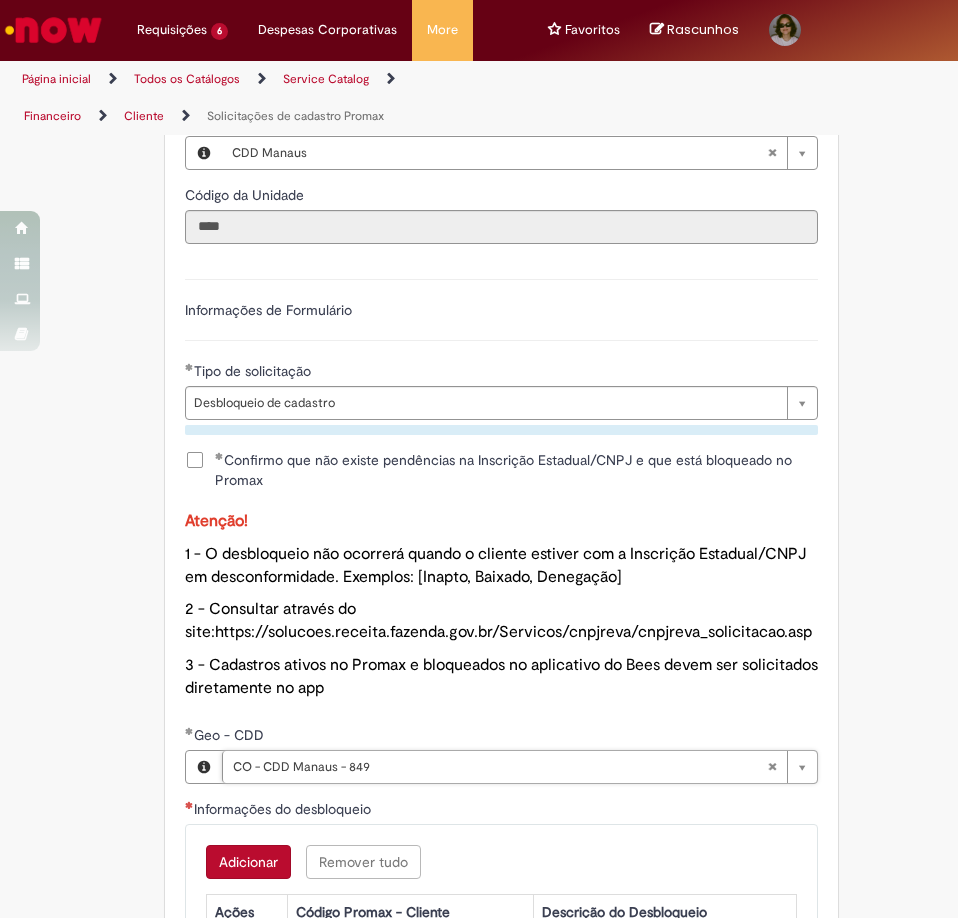click on "Adicionar" at bounding box center (248, 862) 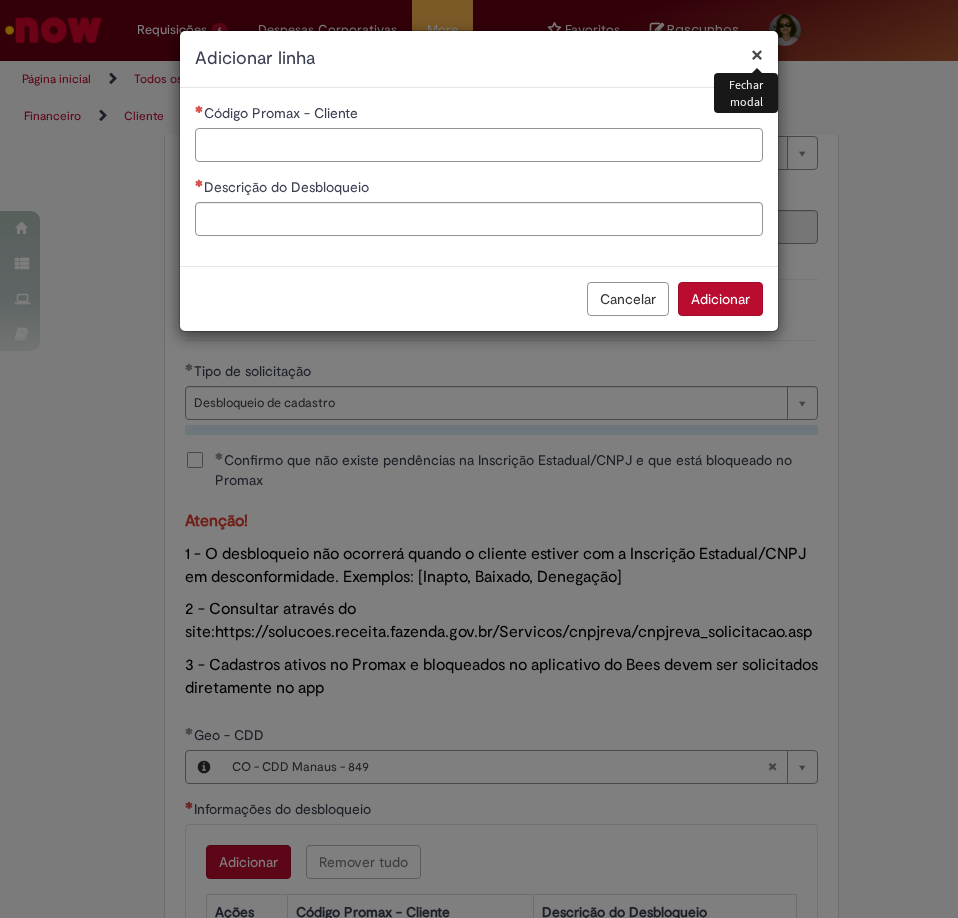 click on "Código Promax - Cliente" at bounding box center [479, 145] 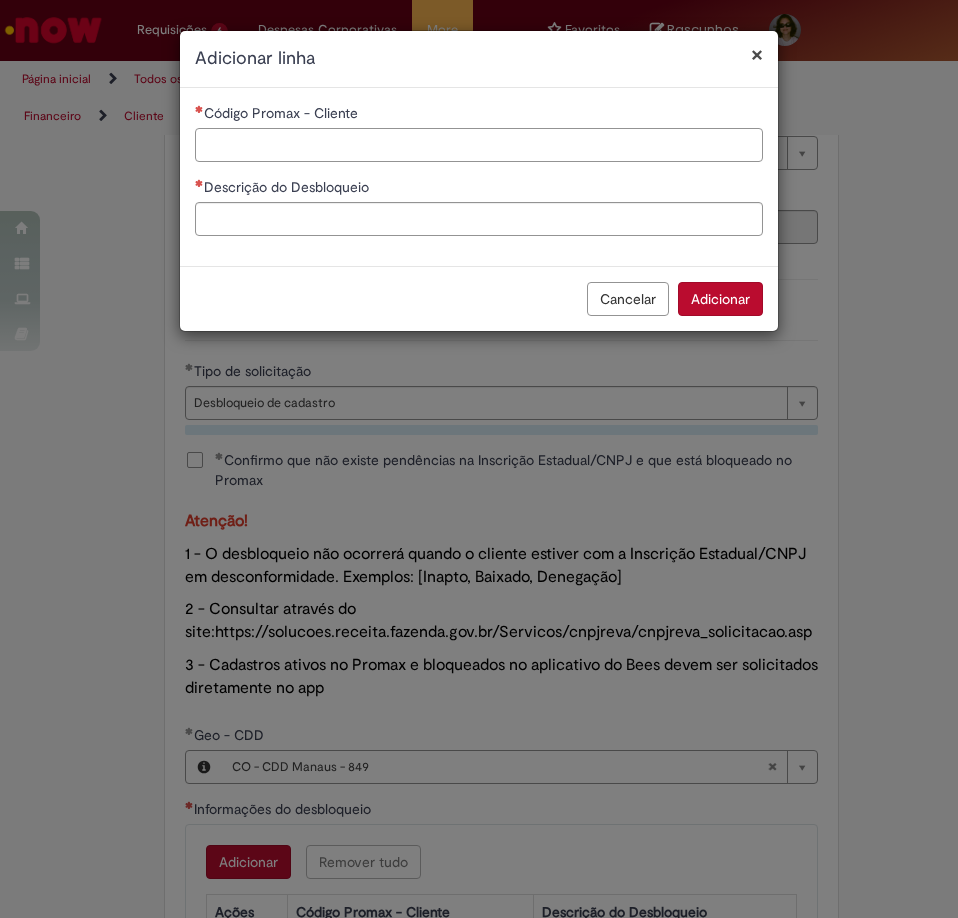 paste on "*****" 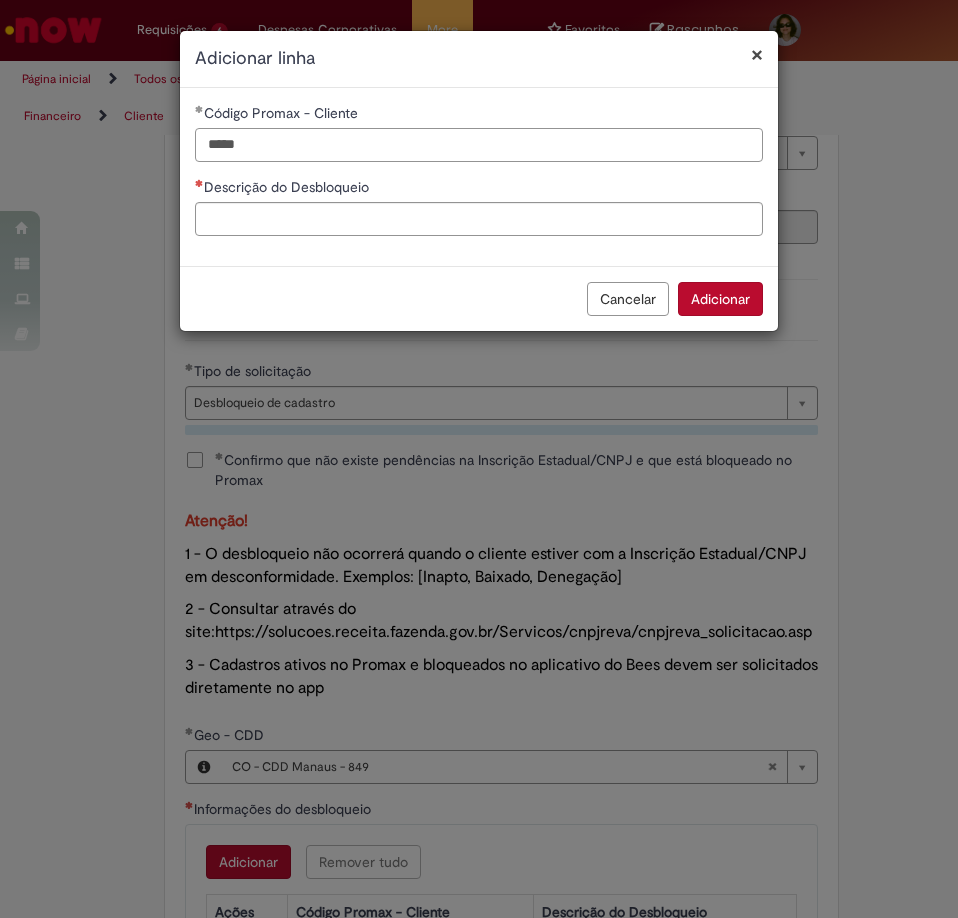 type on "*****" 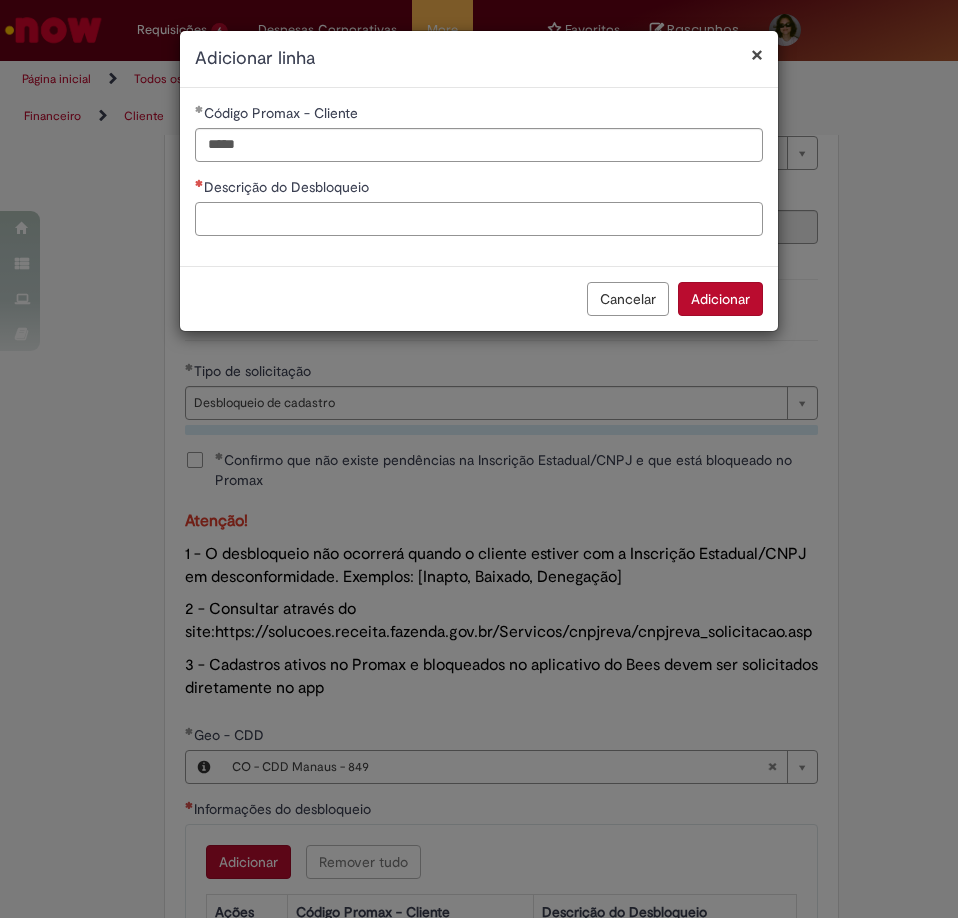 click on "Descrição do Desbloqueio" at bounding box center (479, 219) 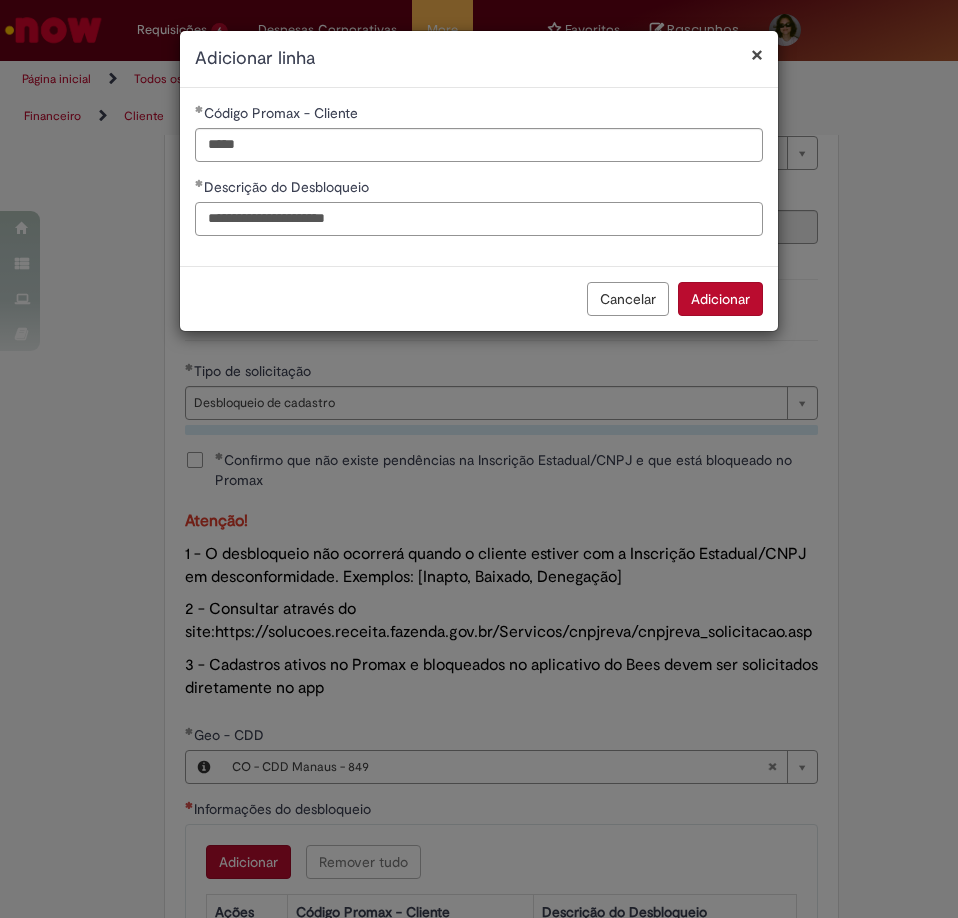 click on "**********" at bounding box center (479, 219) 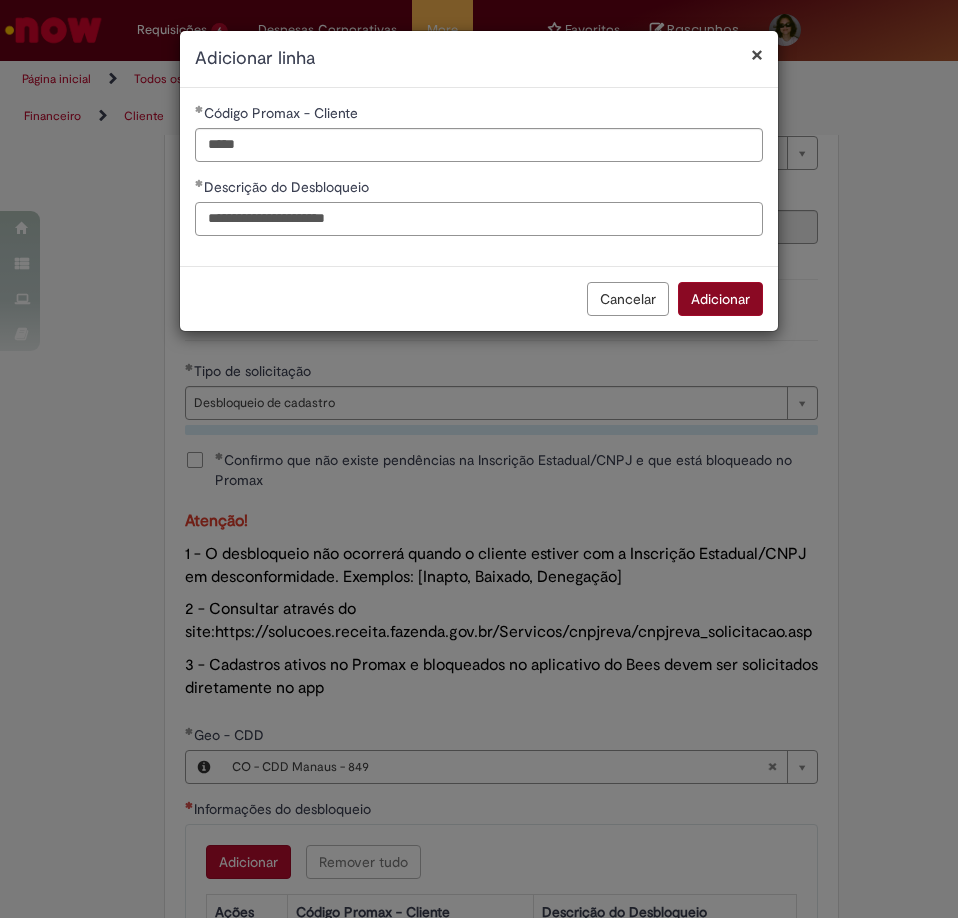 type on "**********" 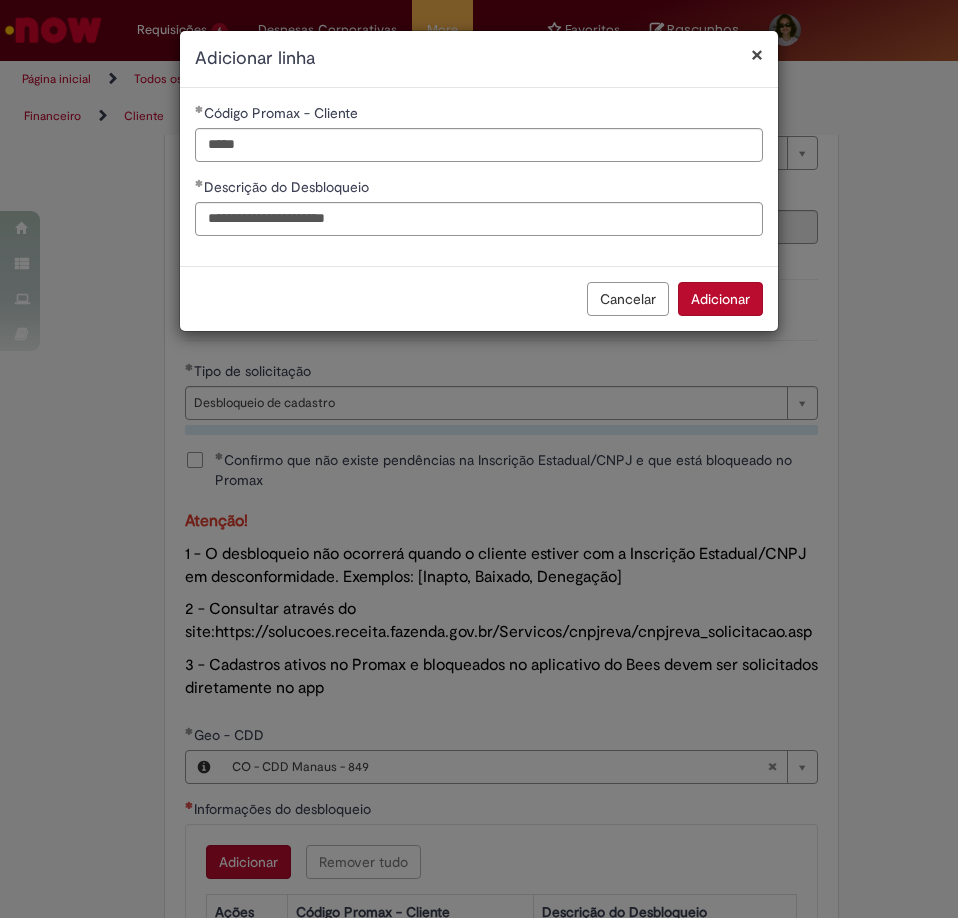 click on "Adicionar" at bounding box center [720, 299] 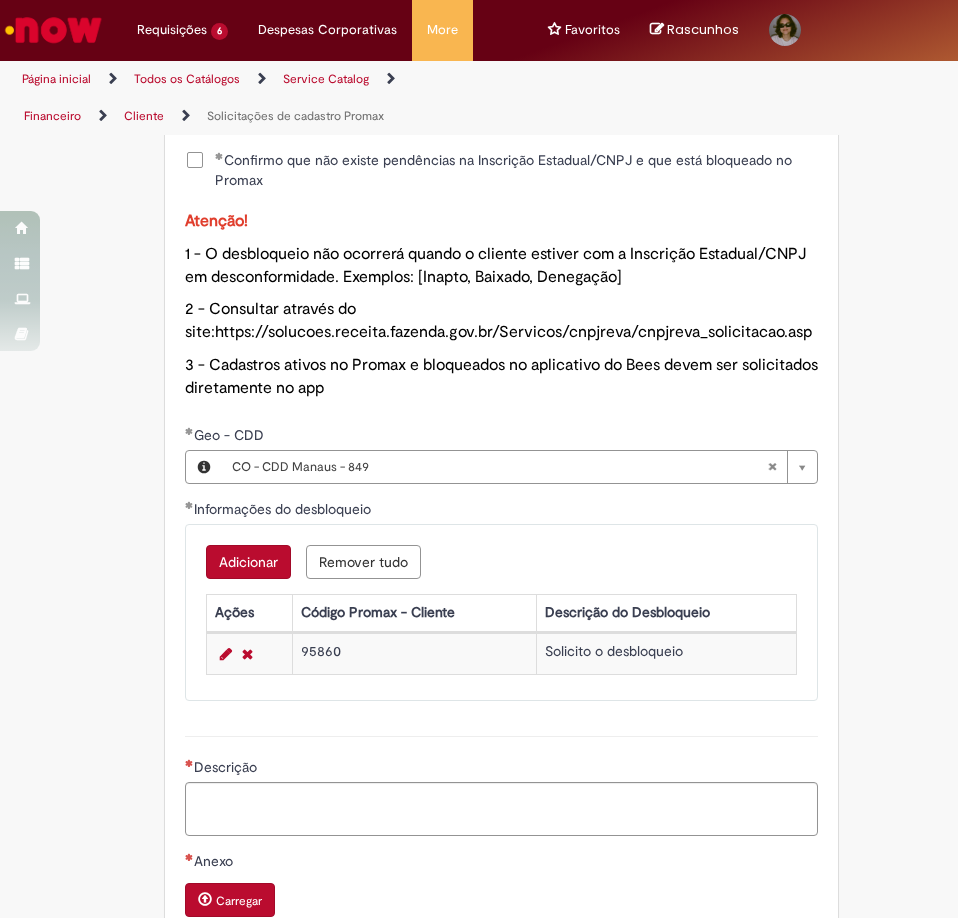 scroll, scrollTop: 1500, scrollLeft: 0, axis: vertical 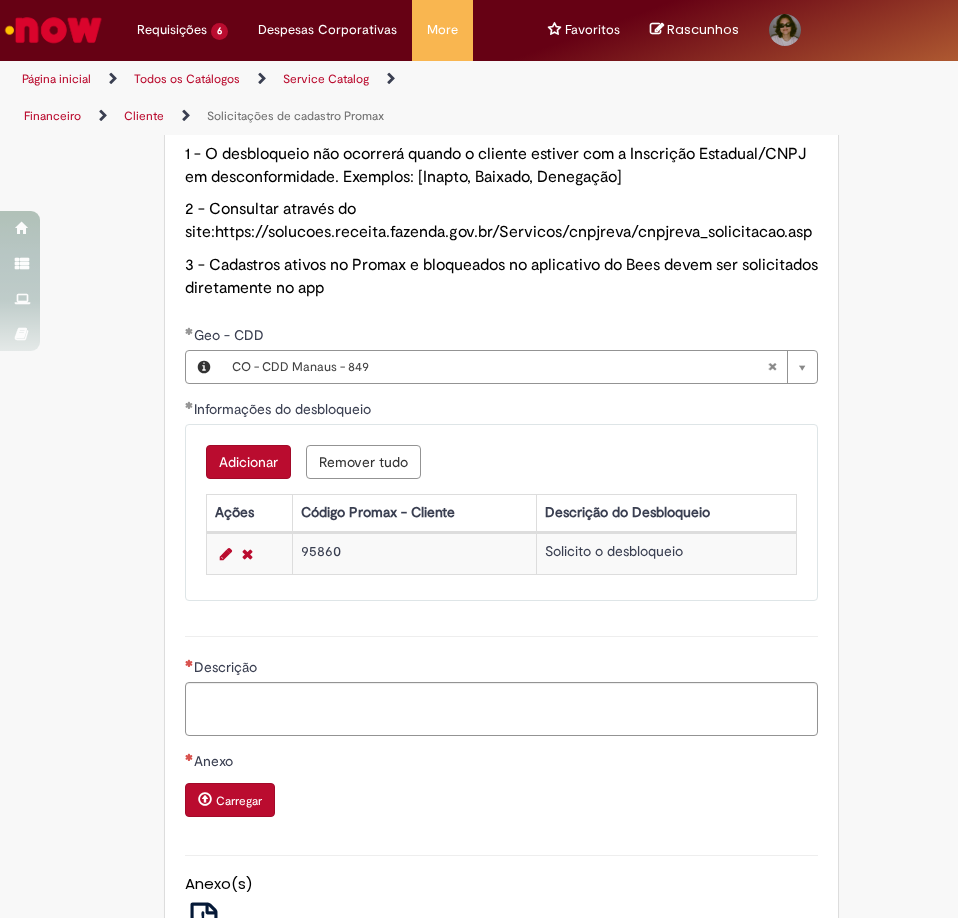 click on "Solicito o desbloqueio" at bounding box center (666, 553) 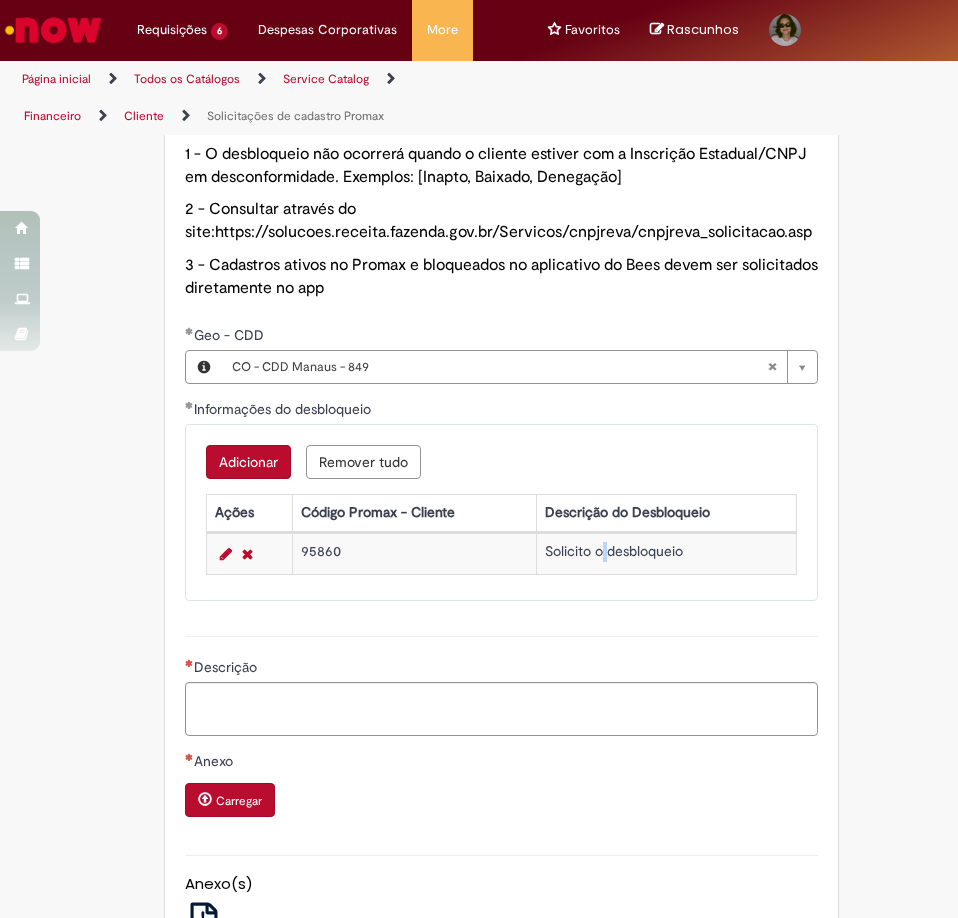 click on "Solicito o desbloqueio" at bounding box center [666, 553] 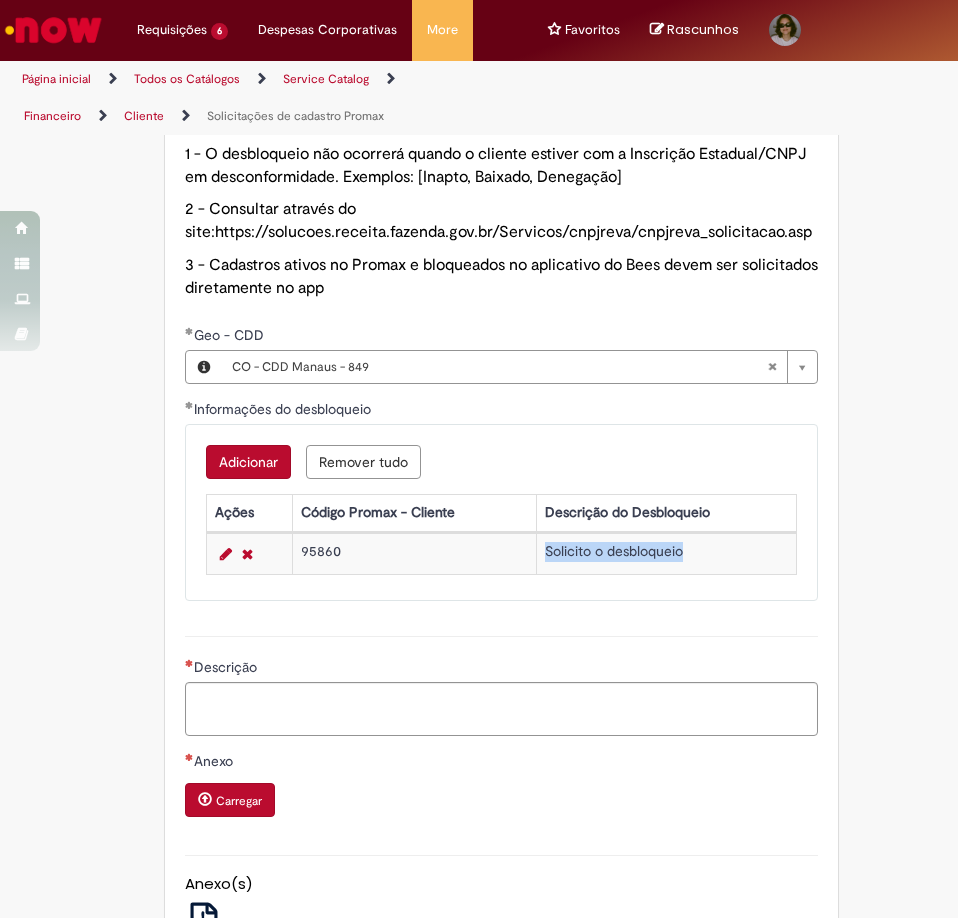 click on "Solicito o desbloqueio" at bounding box center [666, 553] 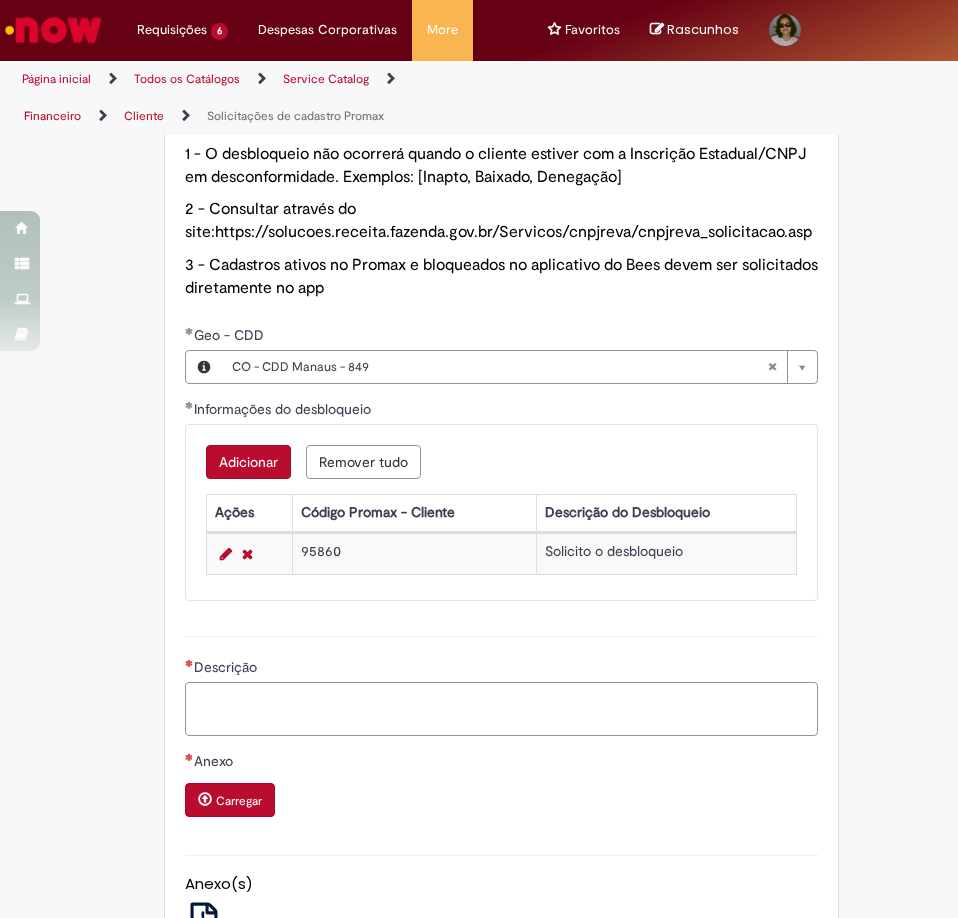 click on "Descrição" at bounding box center [501, 709] 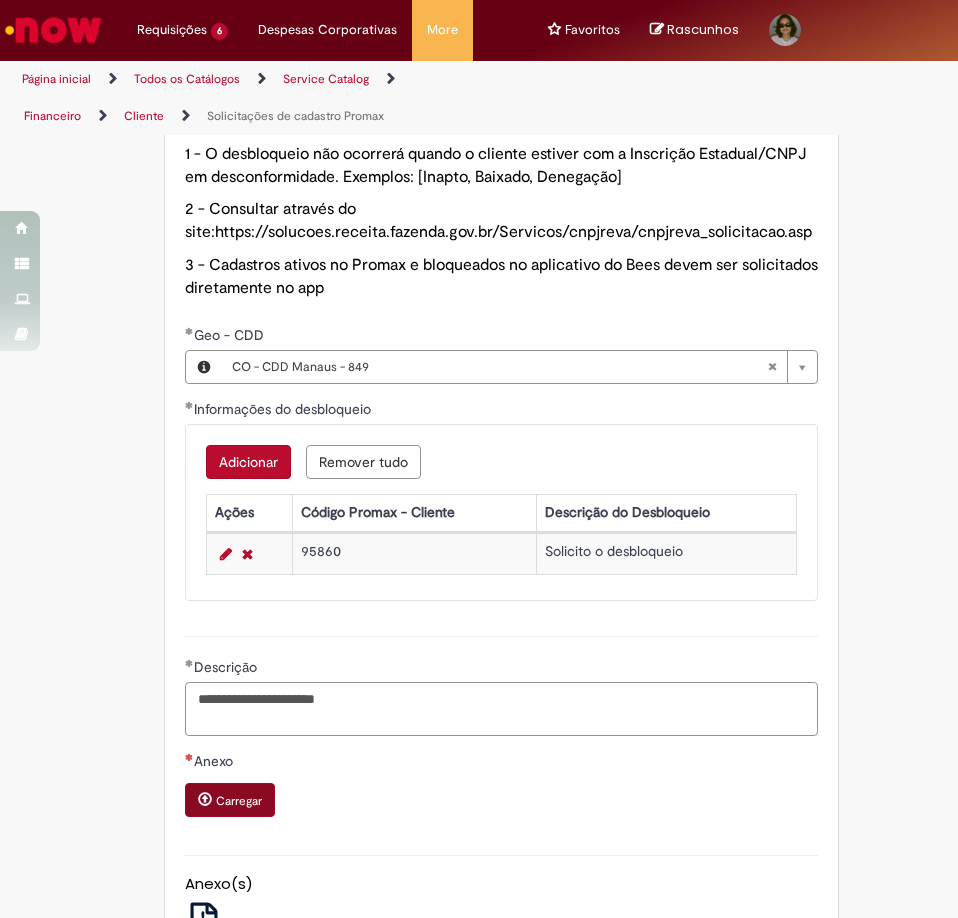 type on "**********" 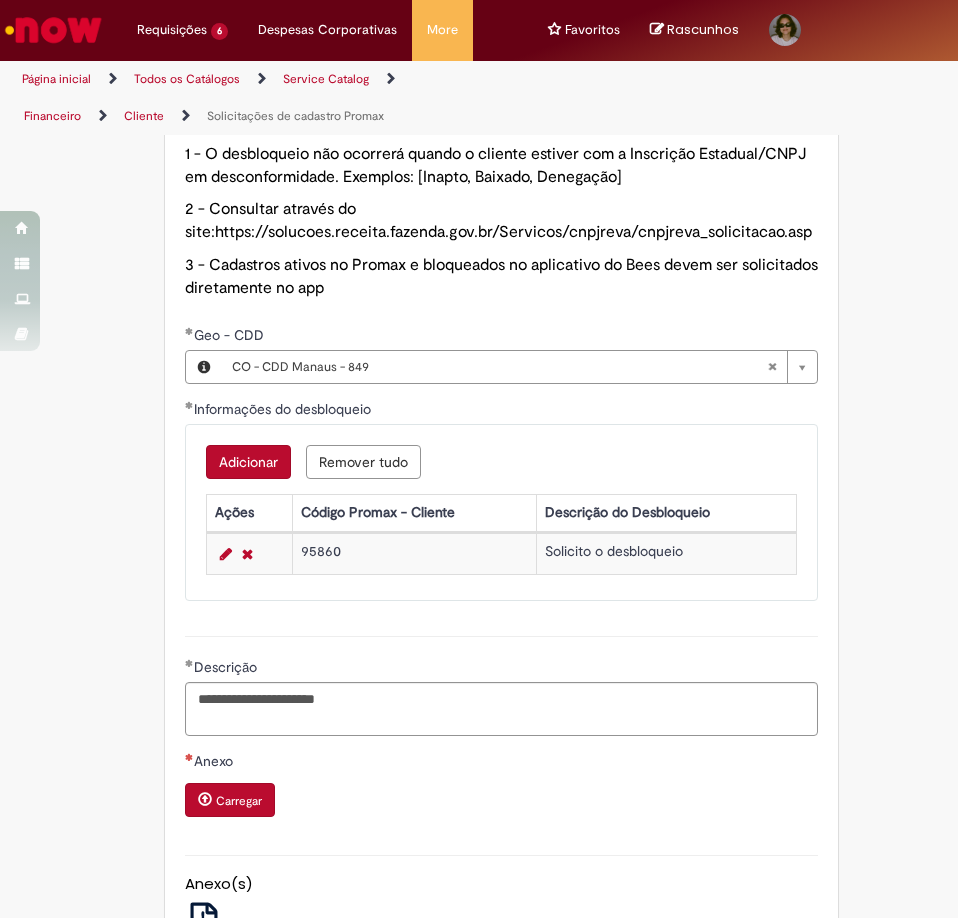 click on "Carregar" at bounding box center [239, 801] 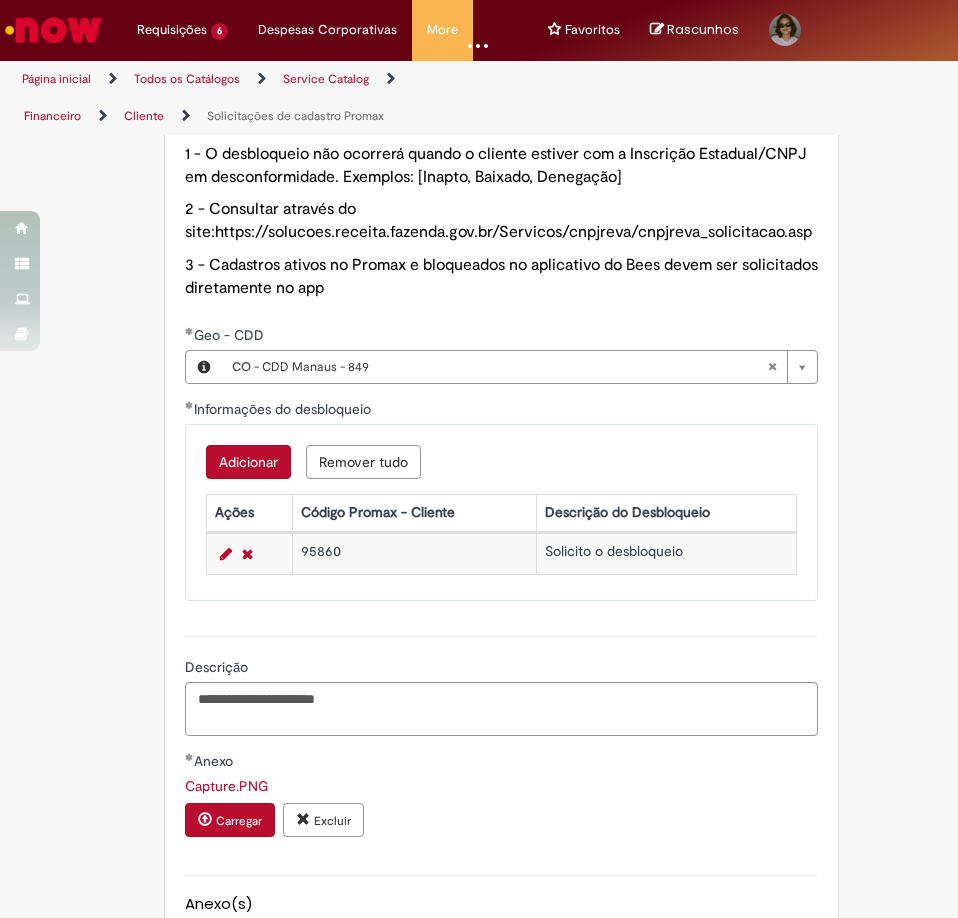 scroll, scrollTop: 1793, scrollLeft: 0, axis: vertical 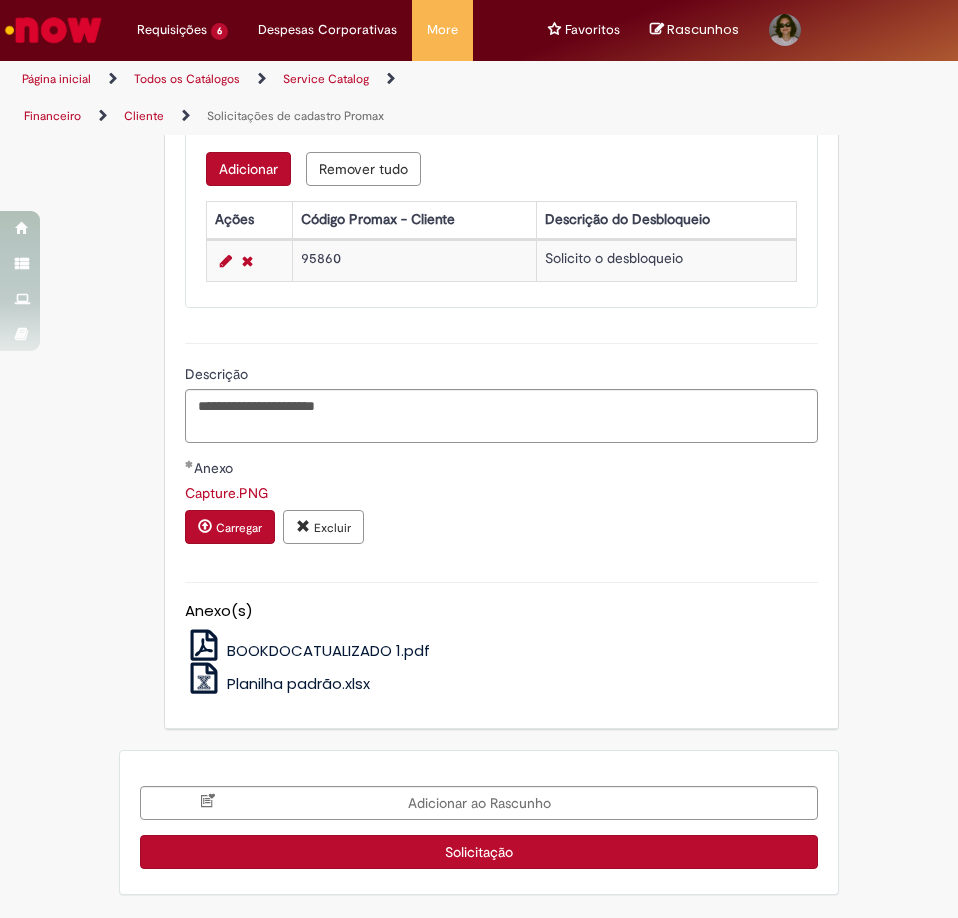 click on "Solicitação" at bounding box center [479, 852] 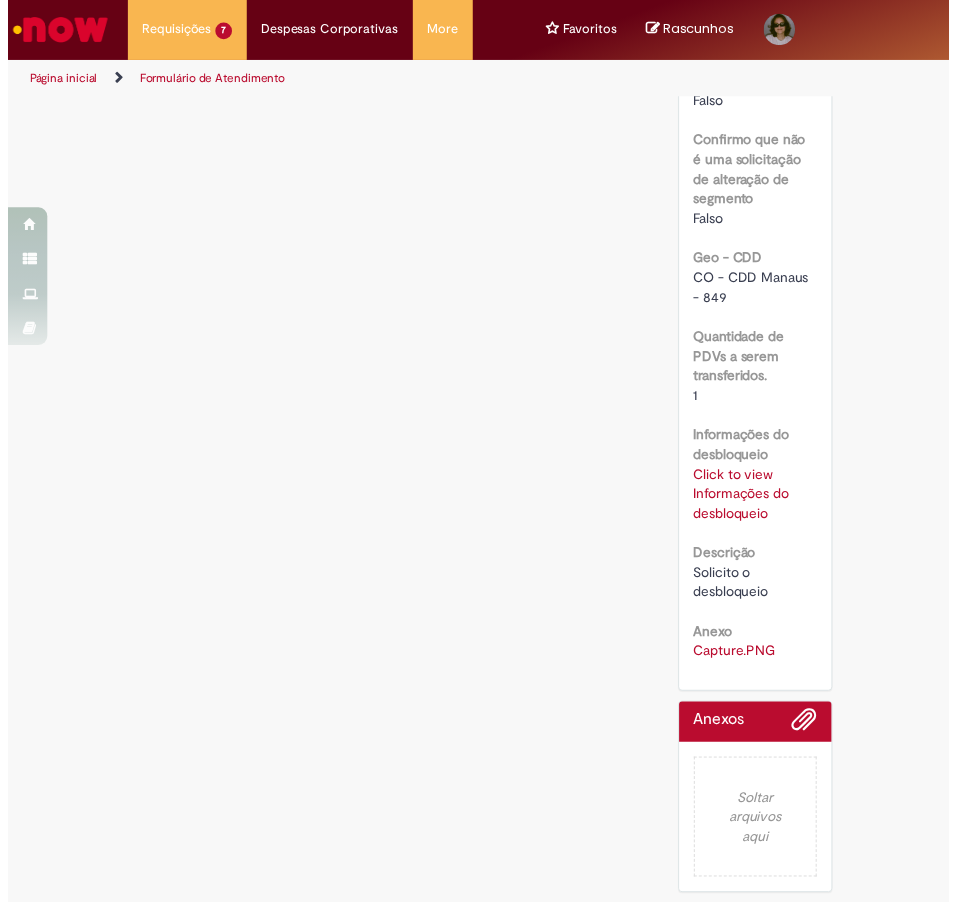 scroll, scrollTop: 0, scrollLeft: 0, axis: both 